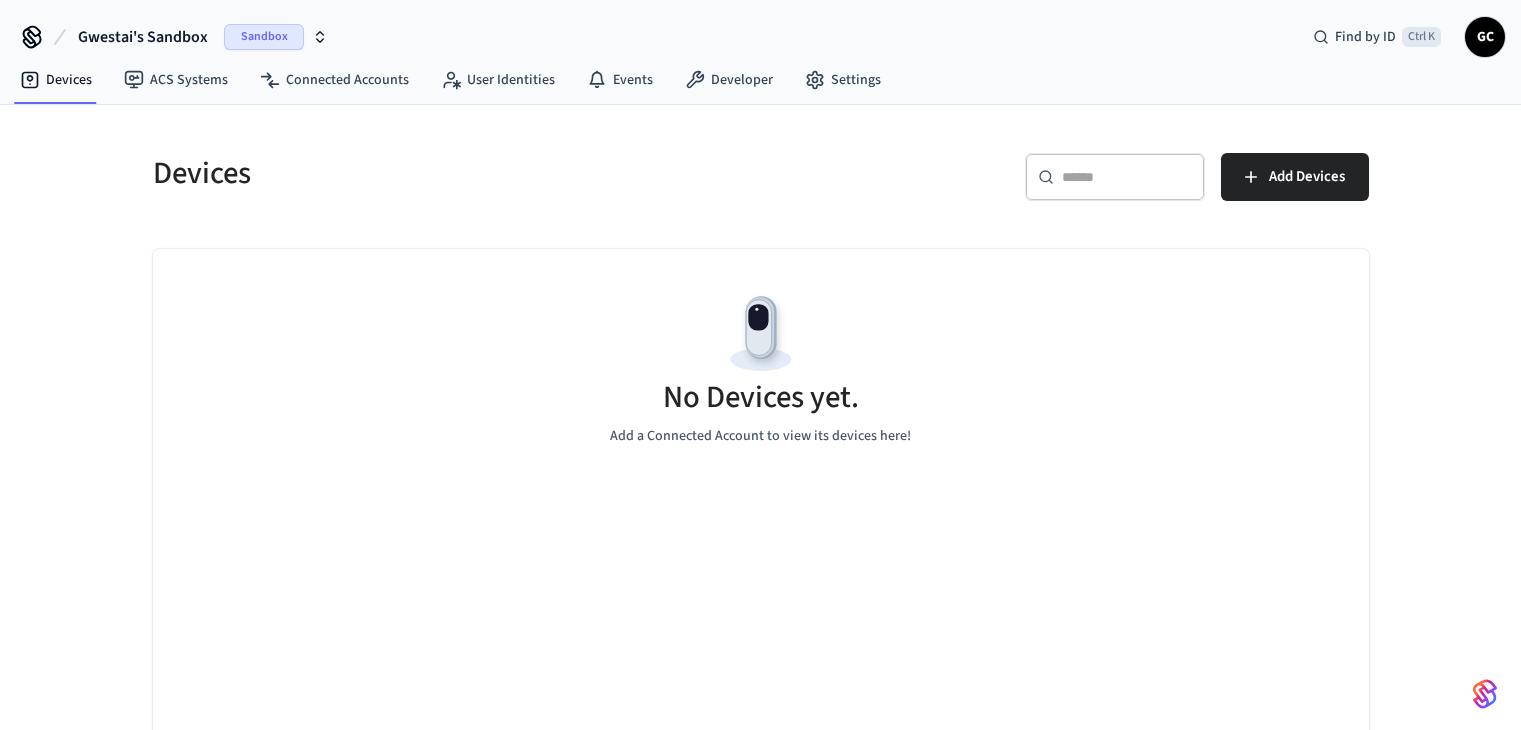 scroll, scrollTop: 0, scrollLeft: 0, axis: both 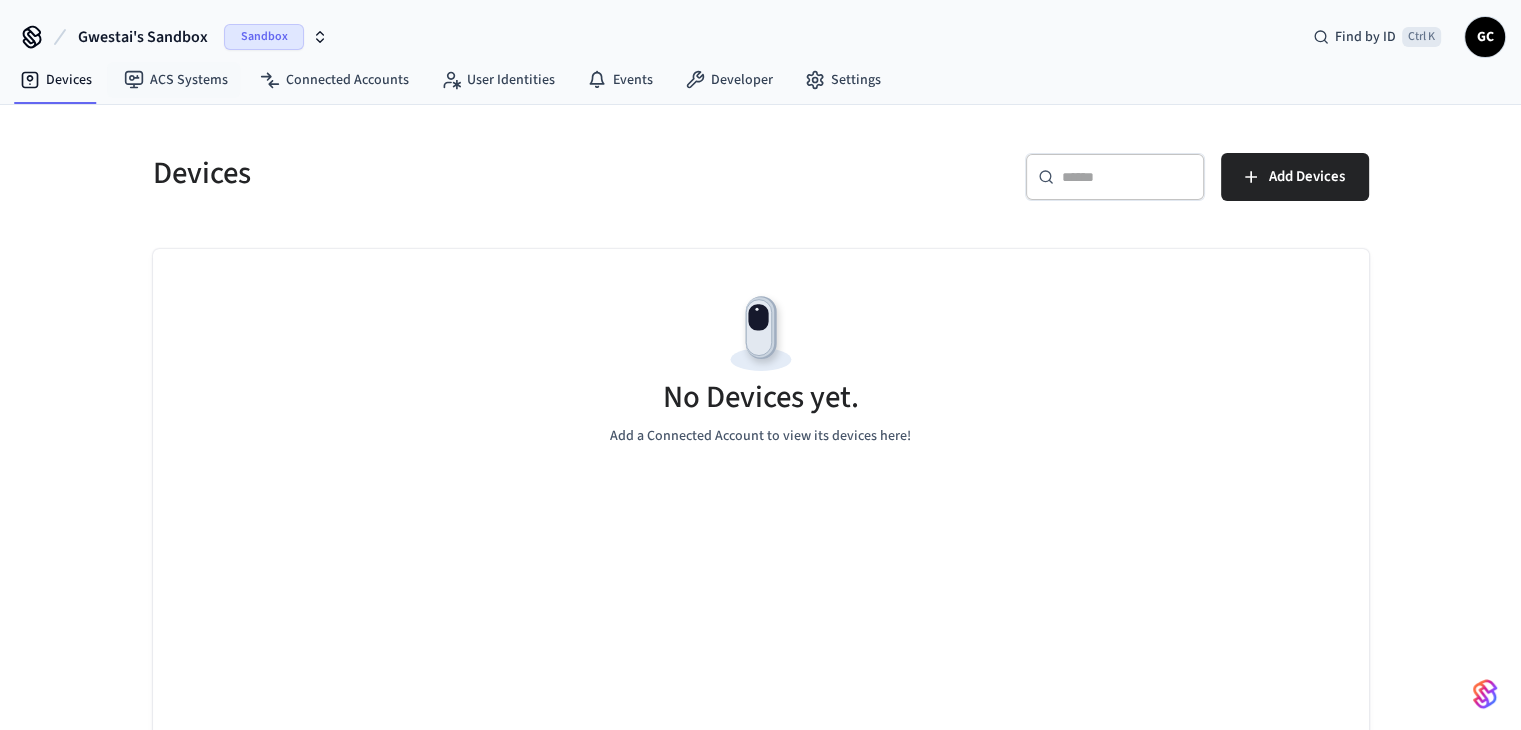 click on "Gwestai's Sandbox" at bounding box center [143, 37] 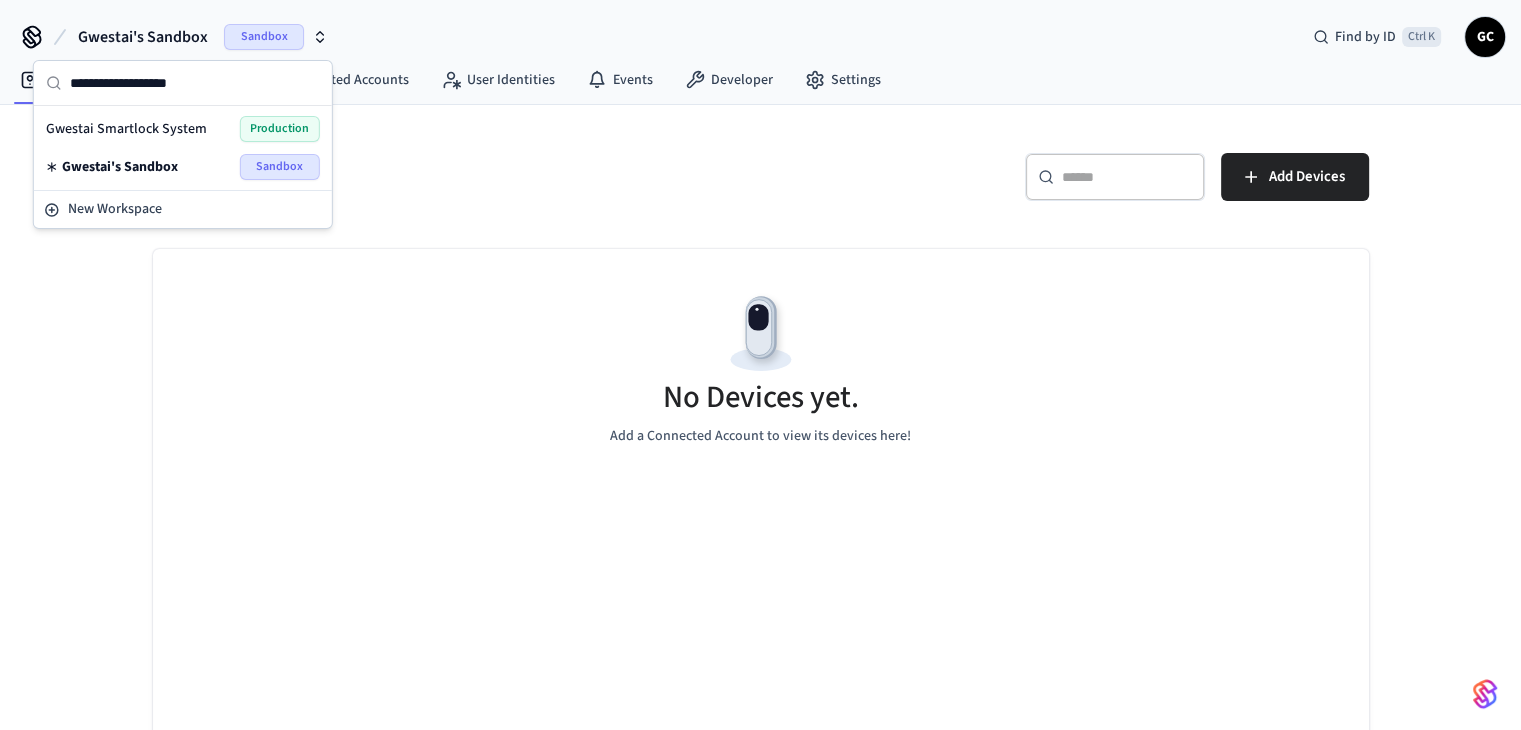 click on "Gwestai Smartlock System" at bounding box center [126, 129] 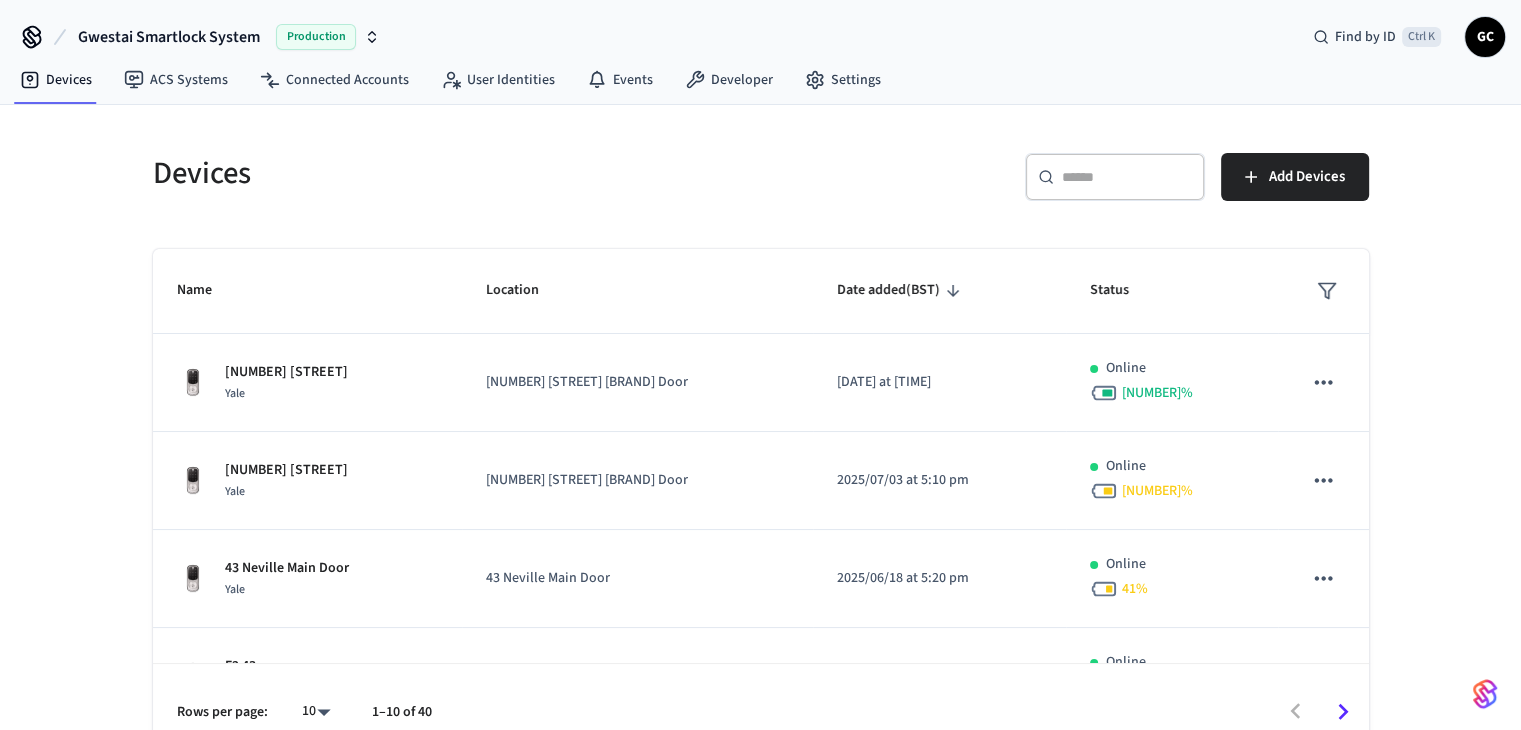 click at bounding box center (1127, 177) 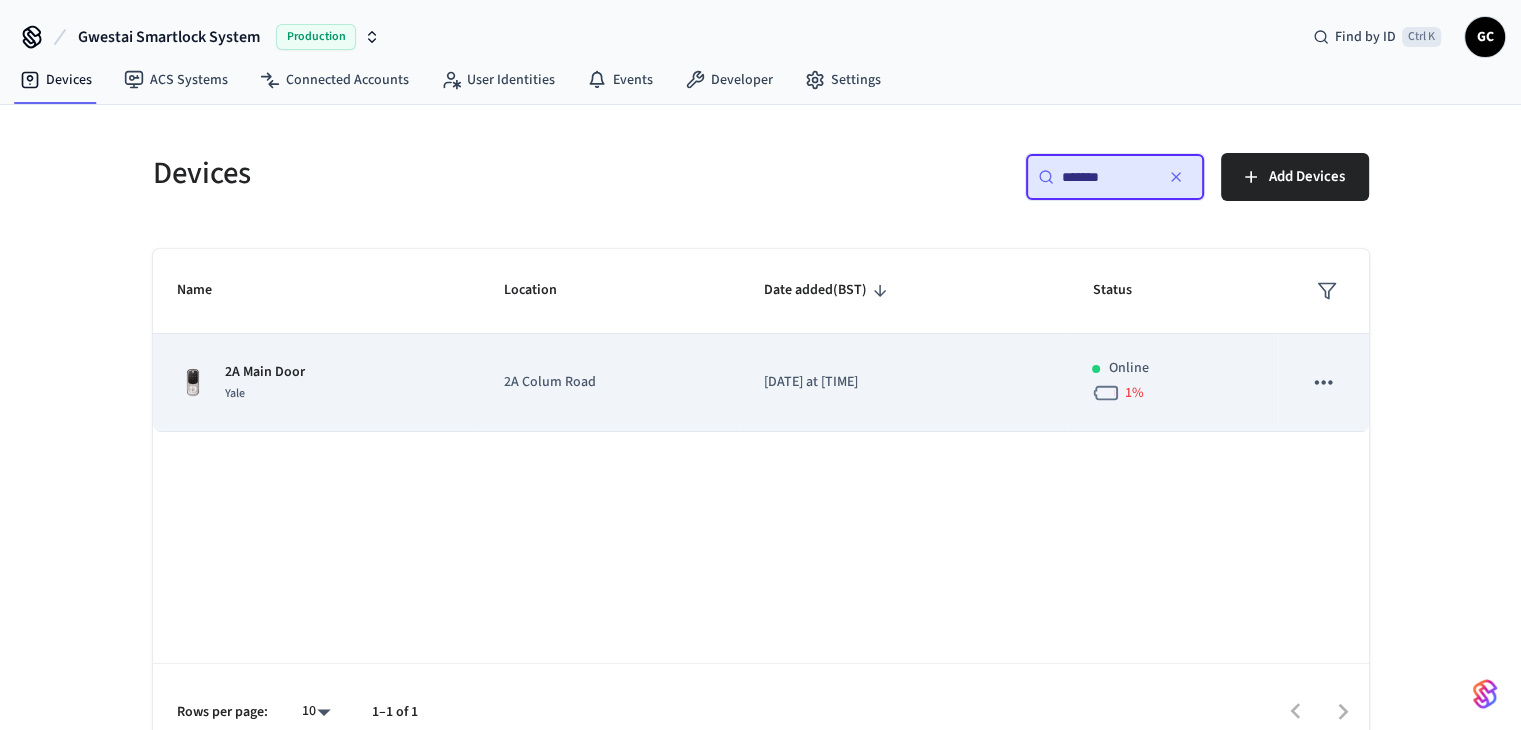 type on "*******" 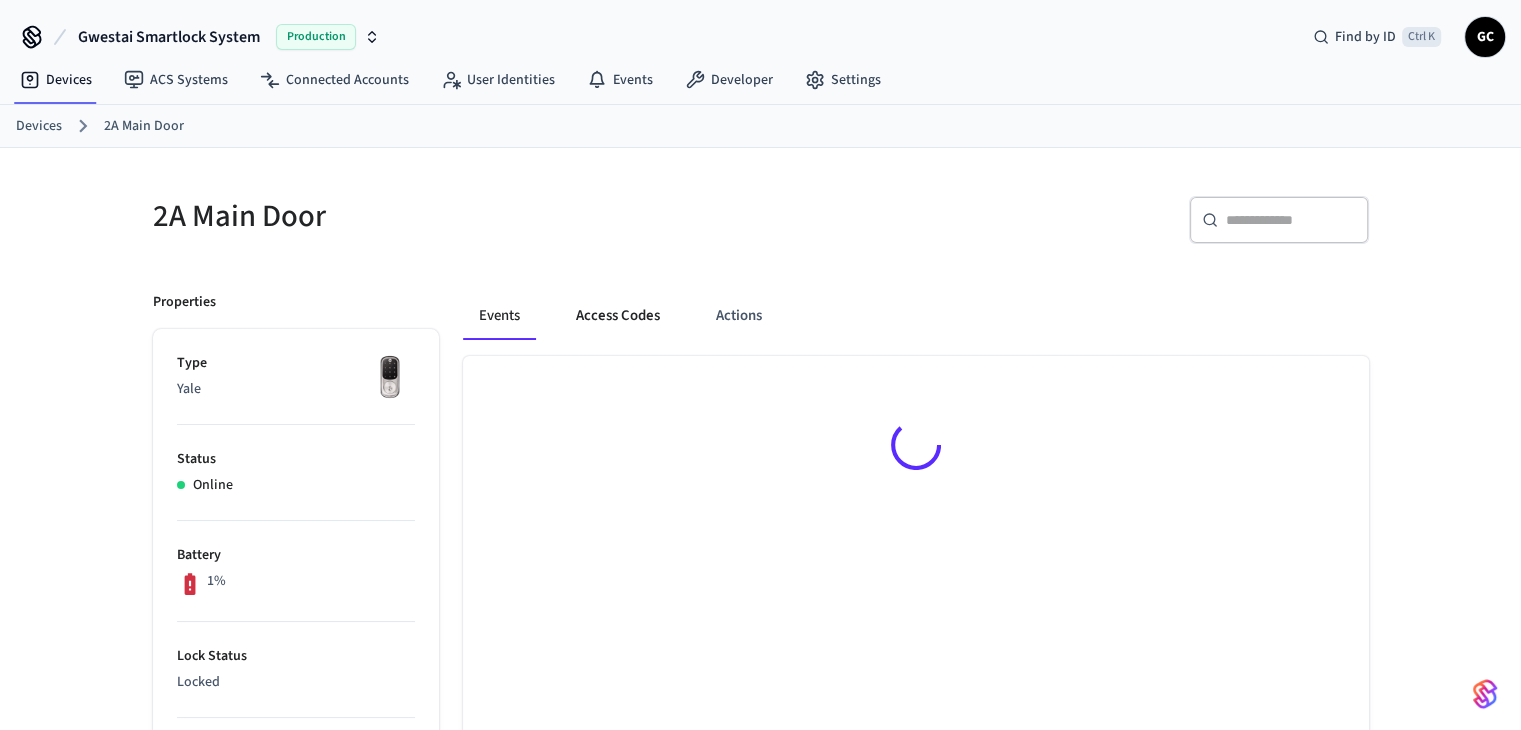 click on "Access Codes" at bounding box center (618, 316) 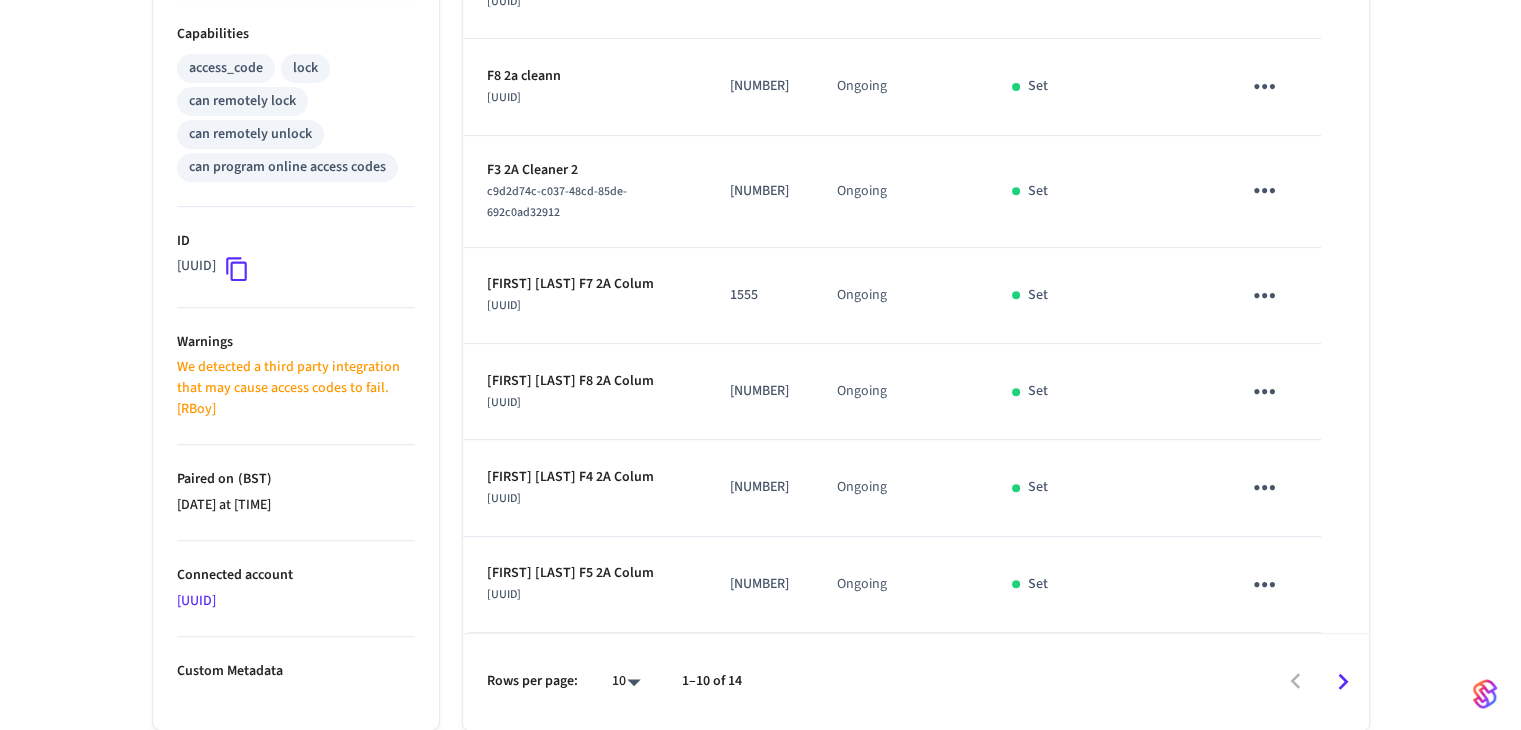 scroll, scrollTop: 952, scrollLeft: 0, axis: vertical 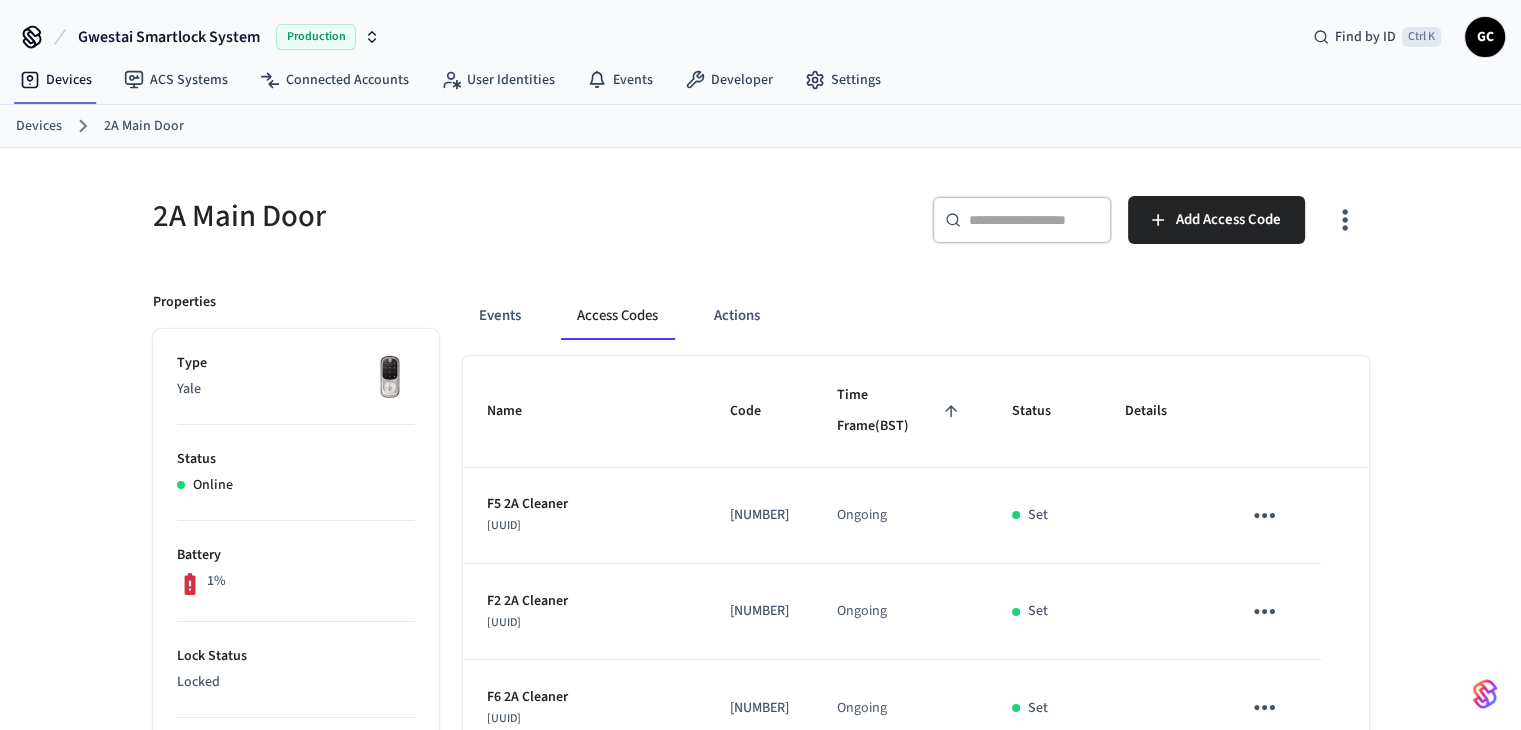 click on "Devices" at bounding box center [39, 126] 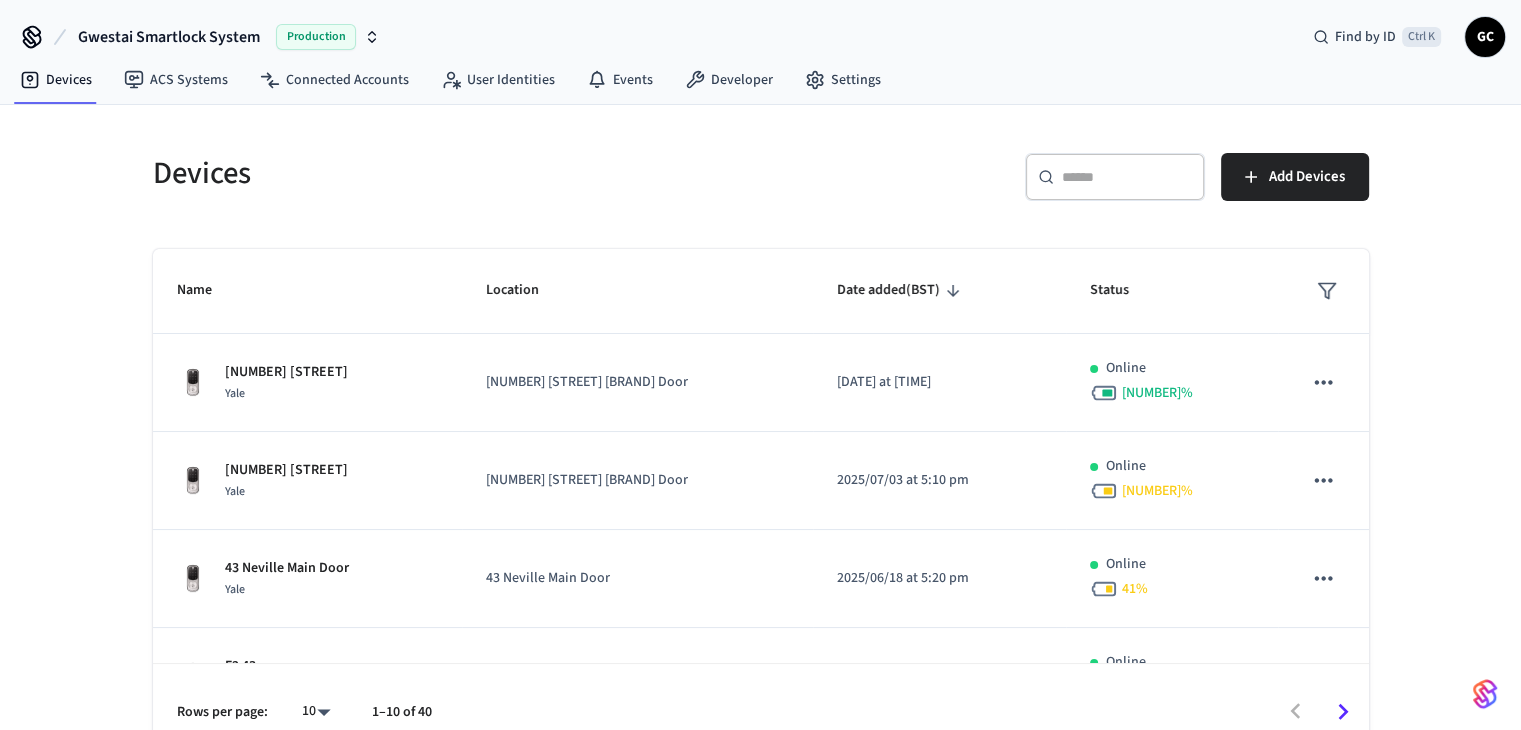 click on "​ ​" at bounding box center [1115, 177] 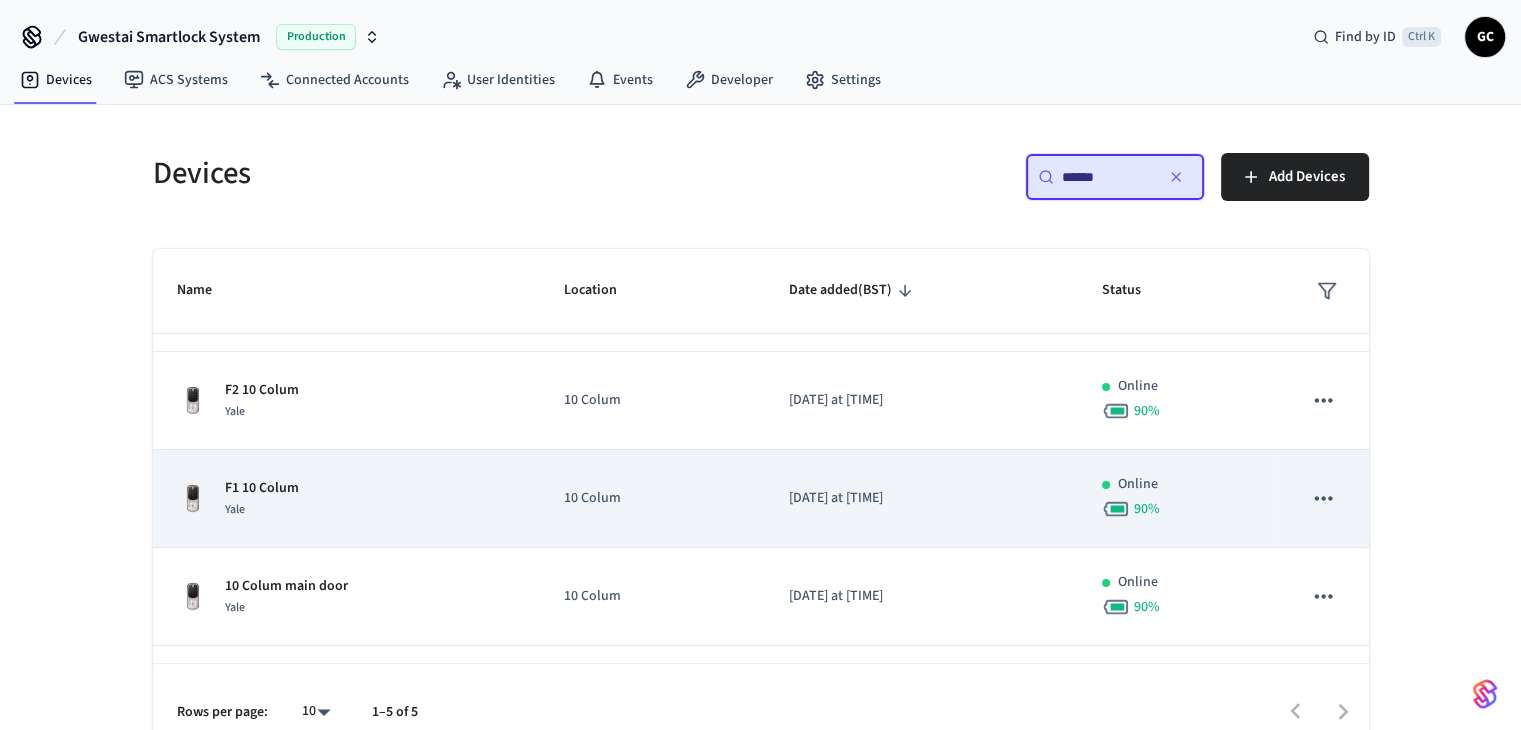 scroll, scrollTop: 152, scrollLeft: 0, axis: vertical 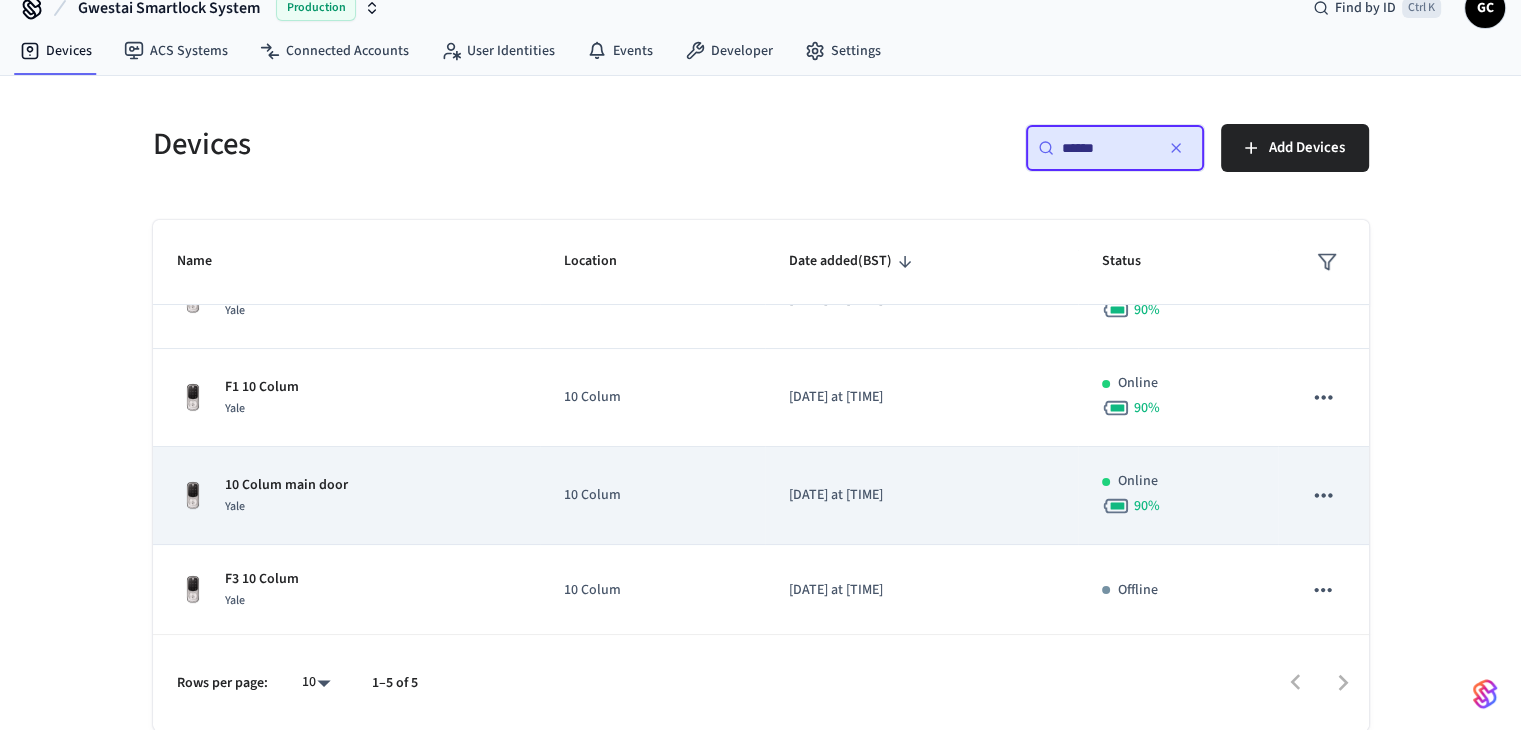 type on "******" 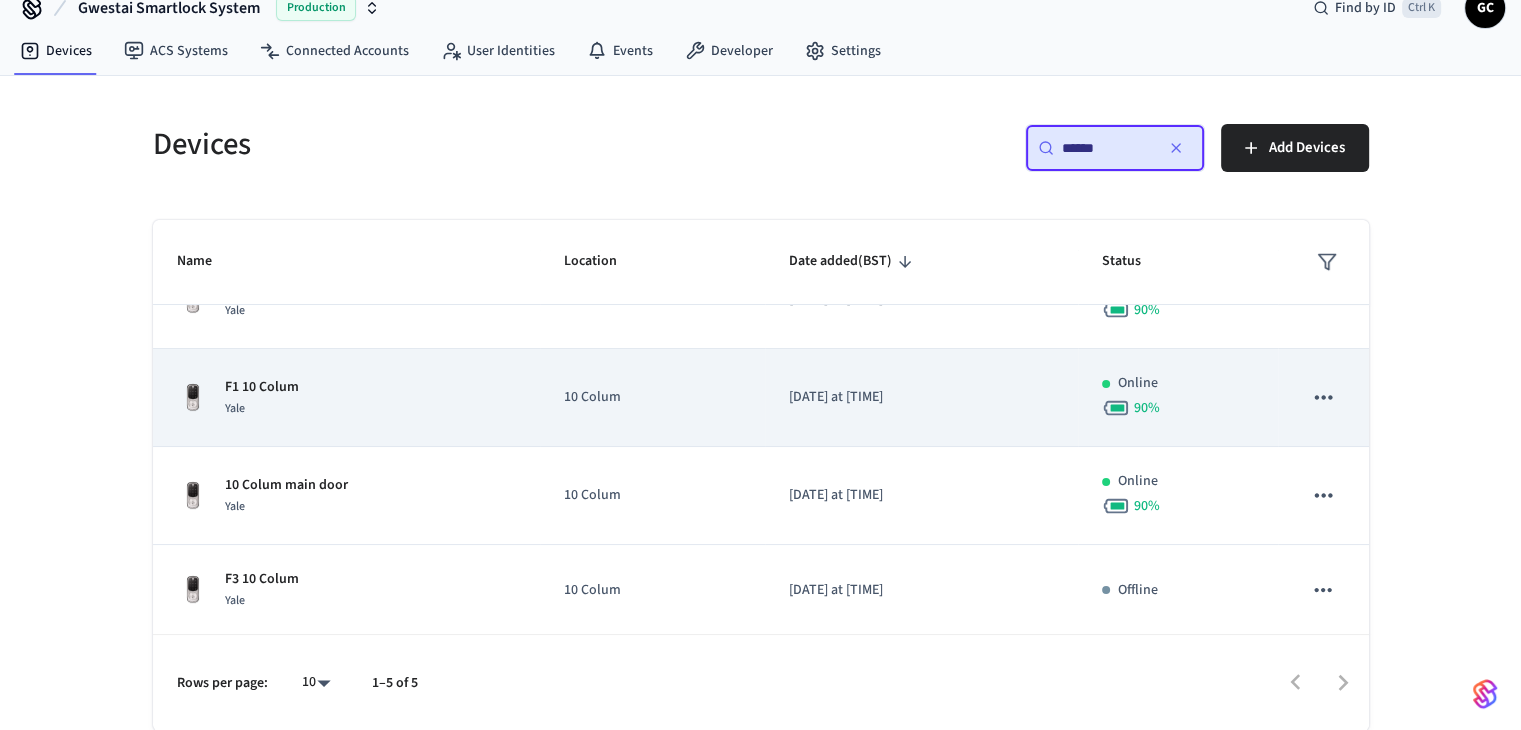 scroll, scrollTop: 0, scrollLeft: 0, axis: both 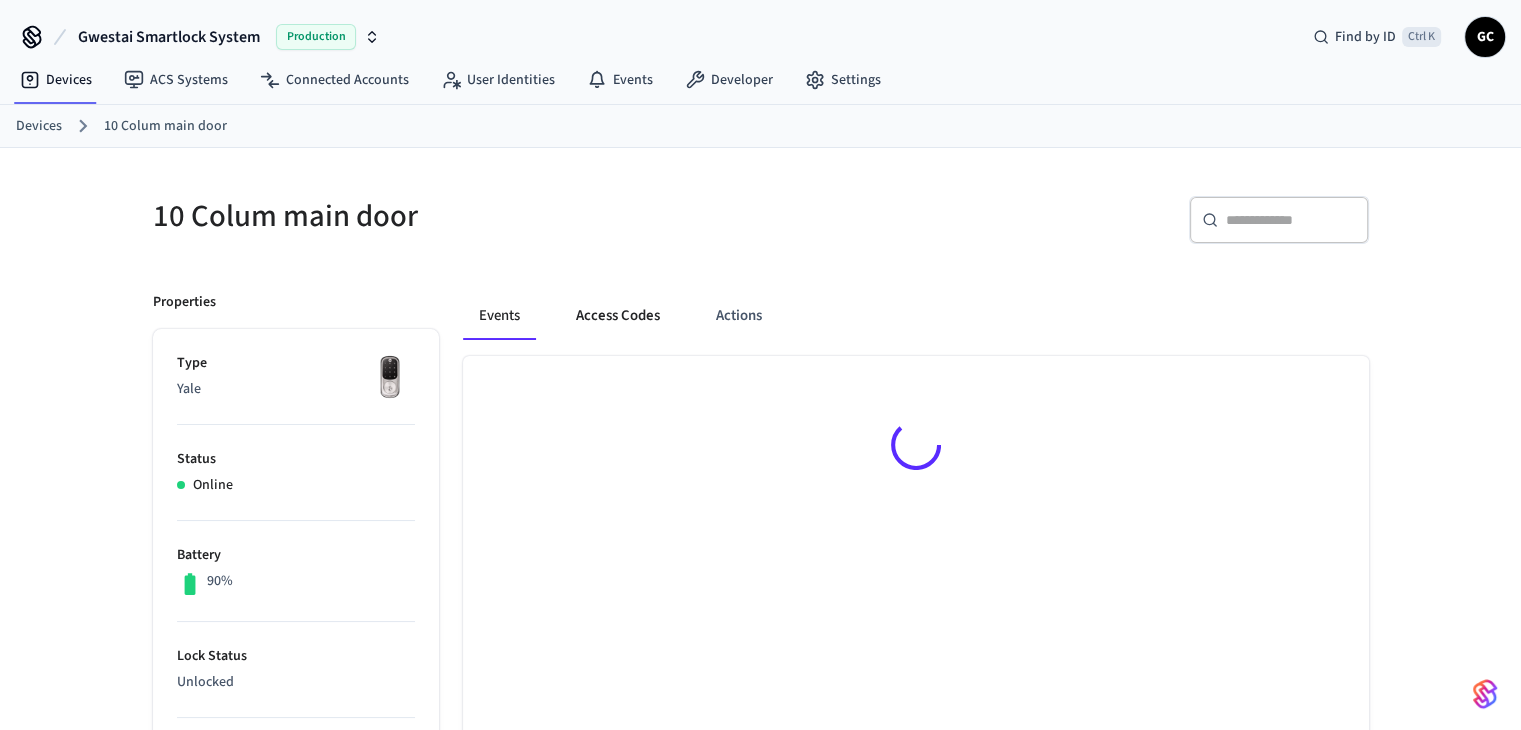 click on "Access Codes" at bounding box center [618, 316] 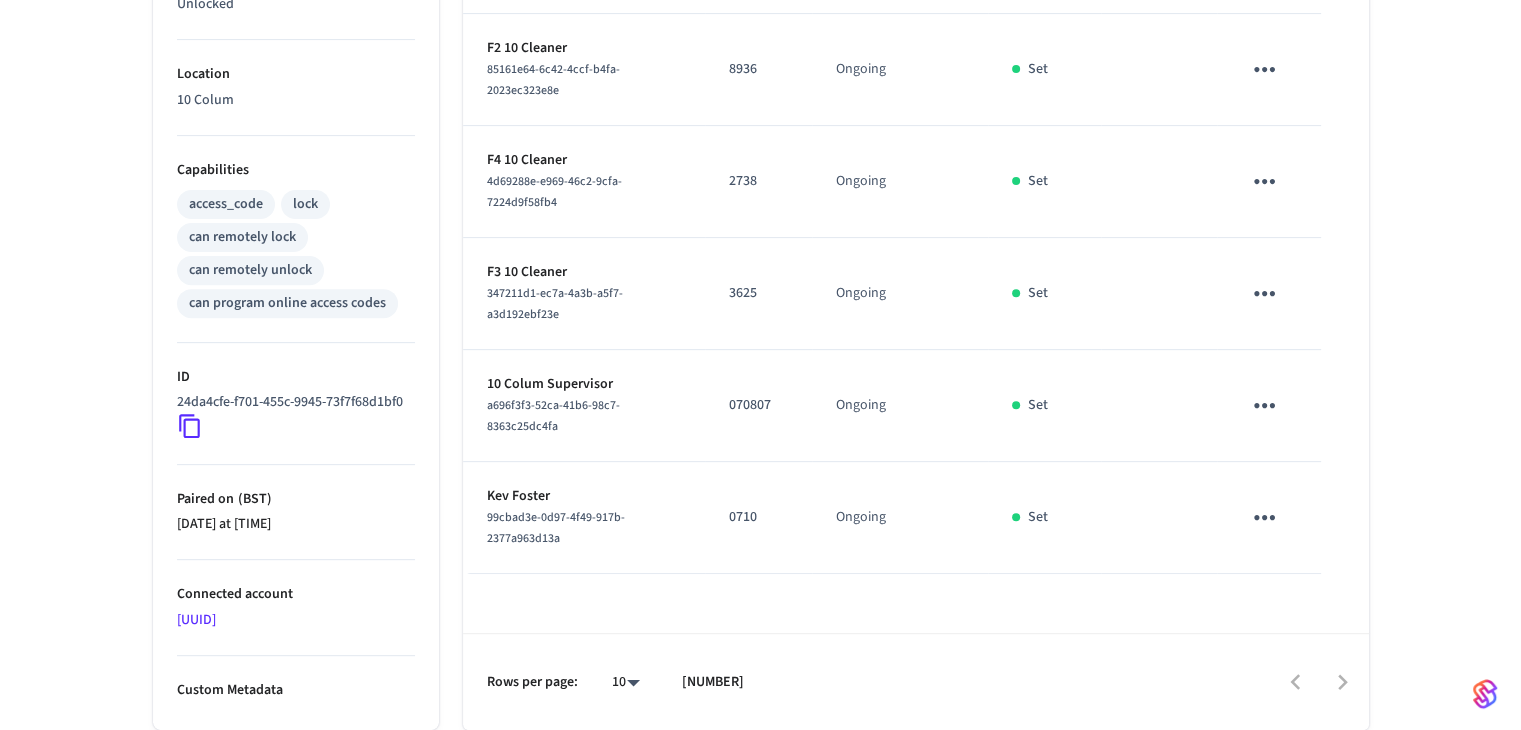 scroll, scrollTop: 718, scrollLeft: 0, axis: vertical 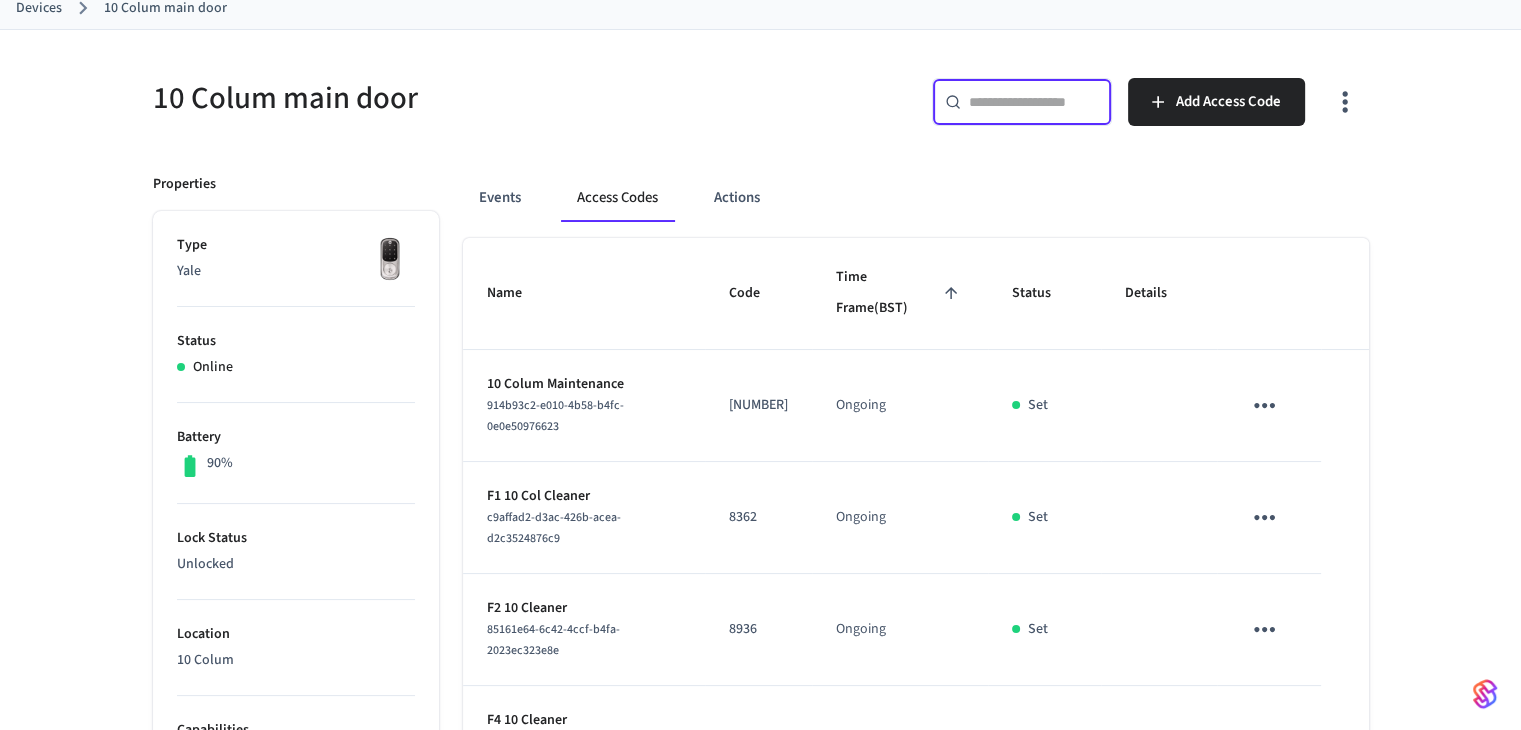 click at bounding box center [1034, 102] 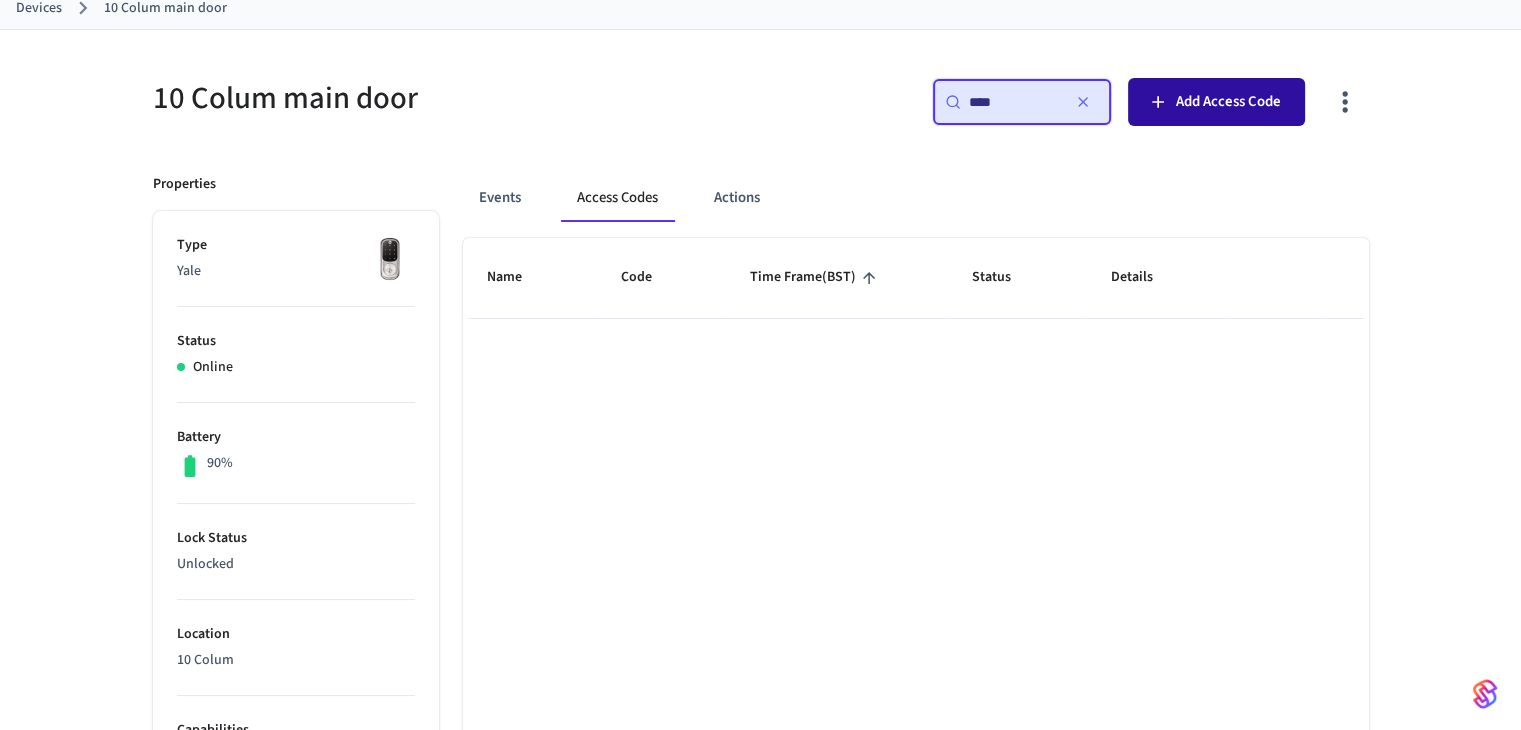 type 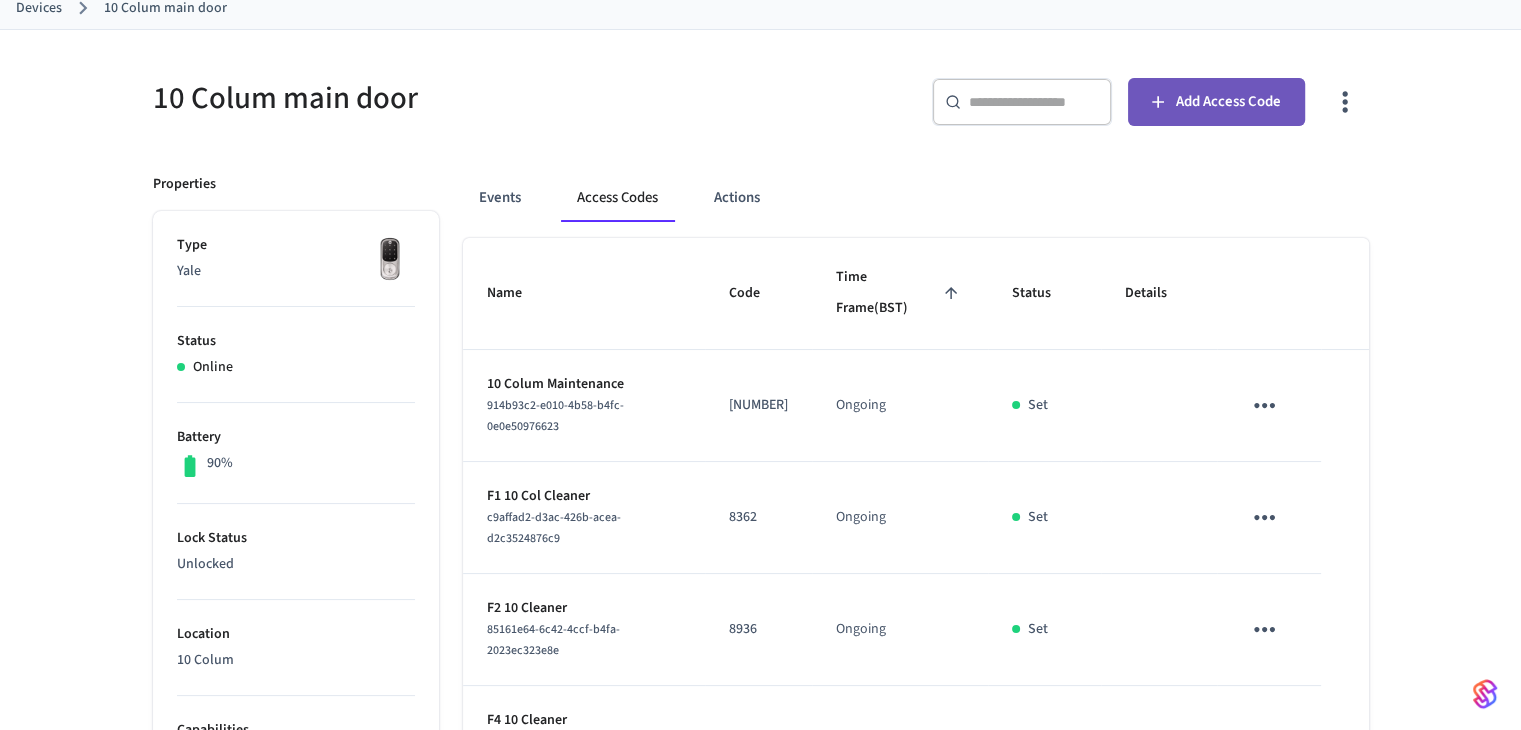 click on "Add Access Code" at bounding box center [1228, 102] 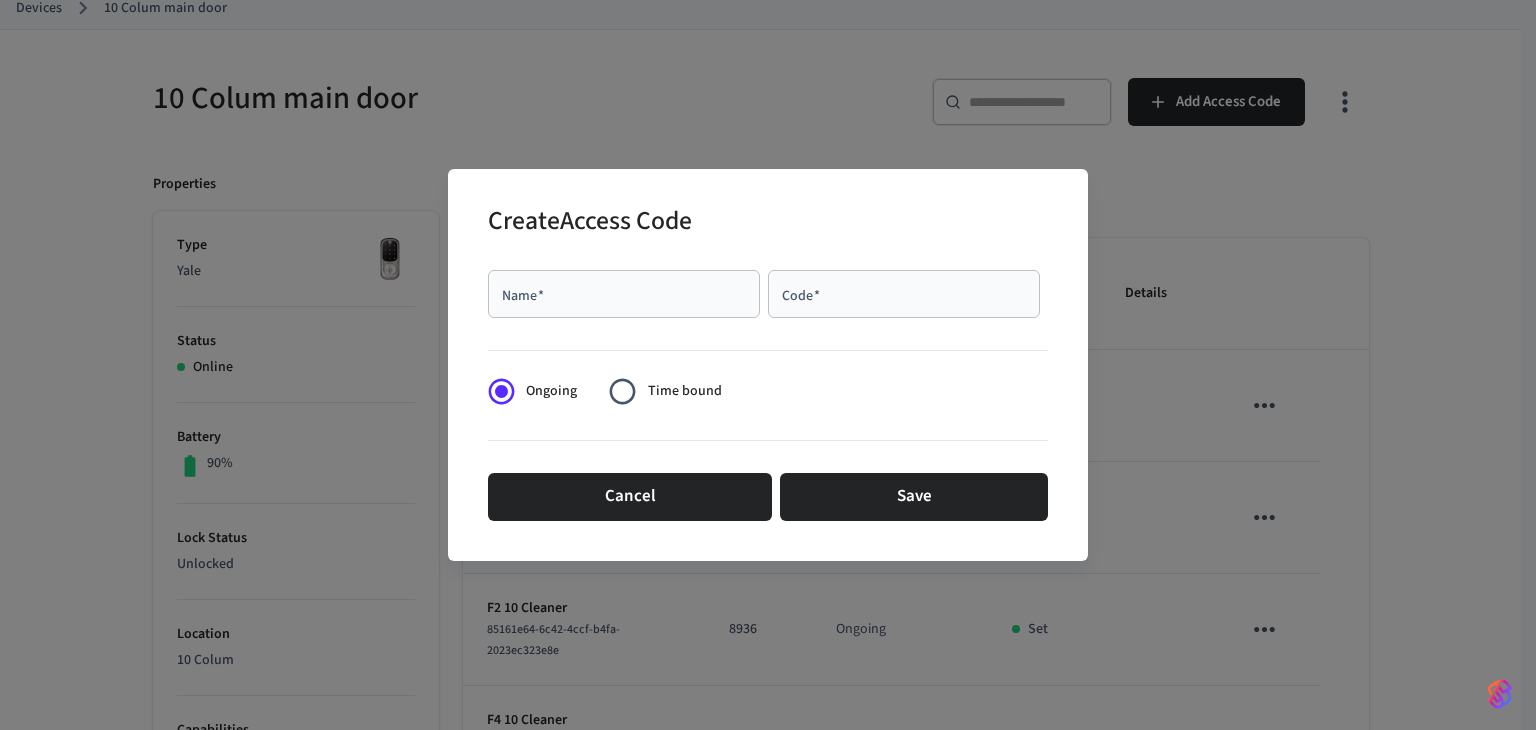 click on "Code   *" at bounding box center [904, 294] 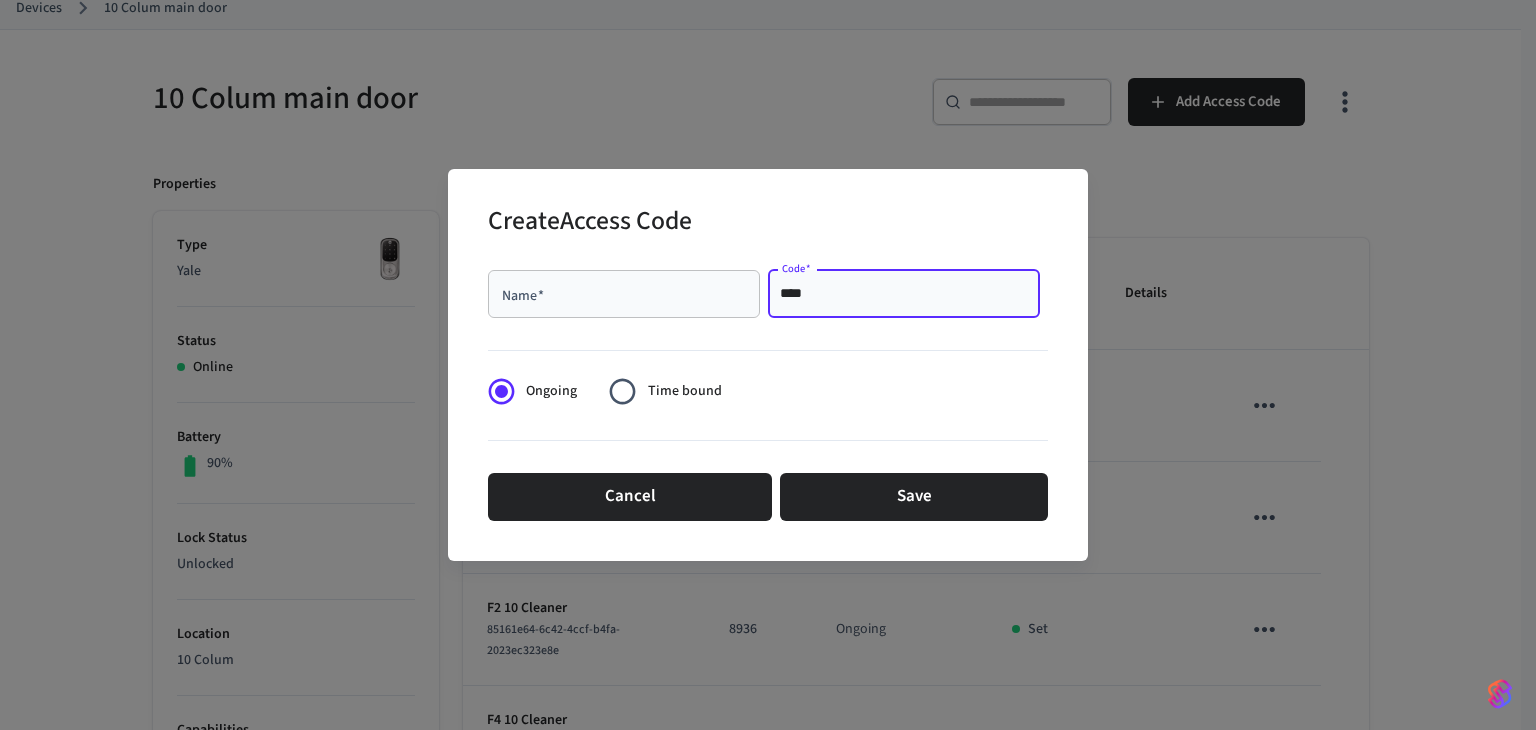 type on "****" 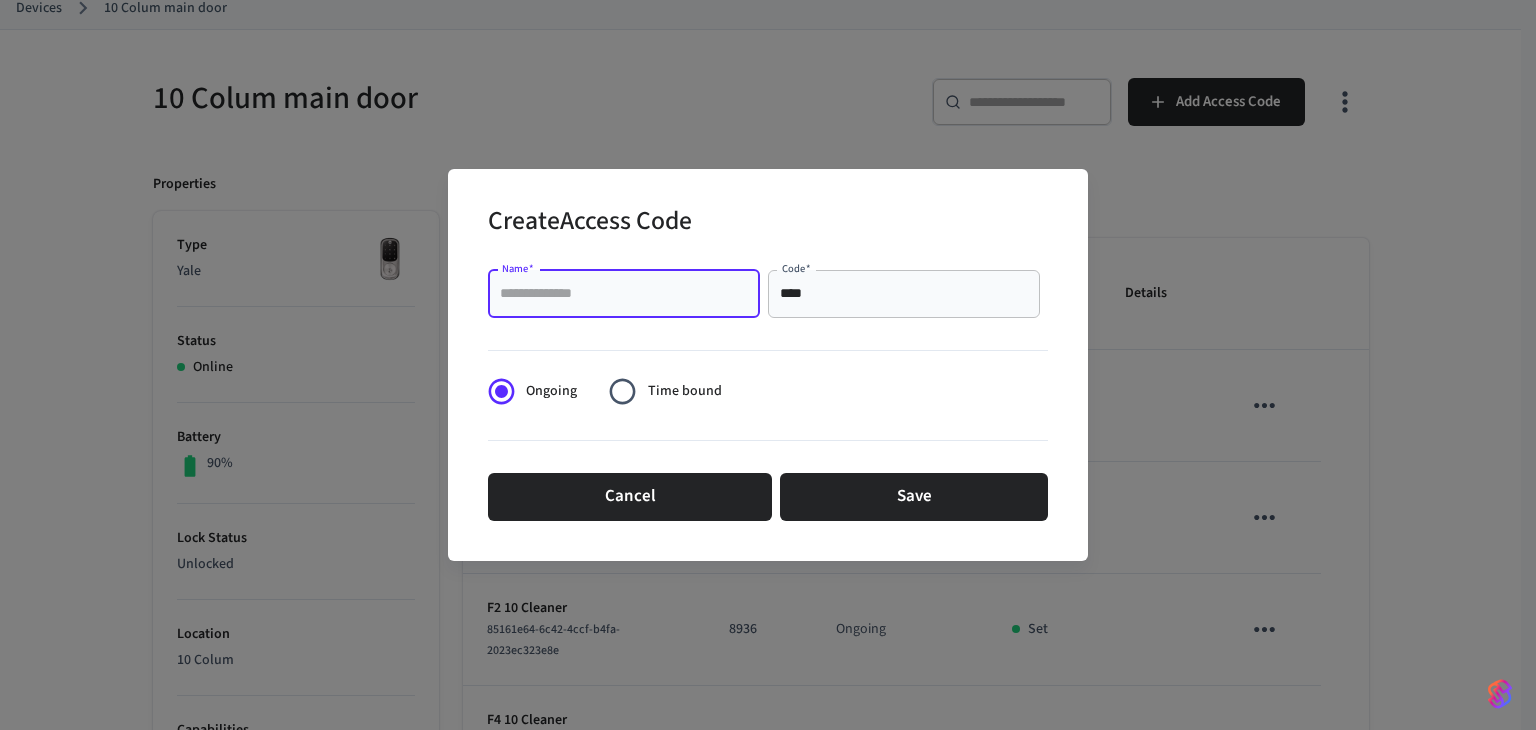 click on "Name   *" at bounding box center [624, 294] 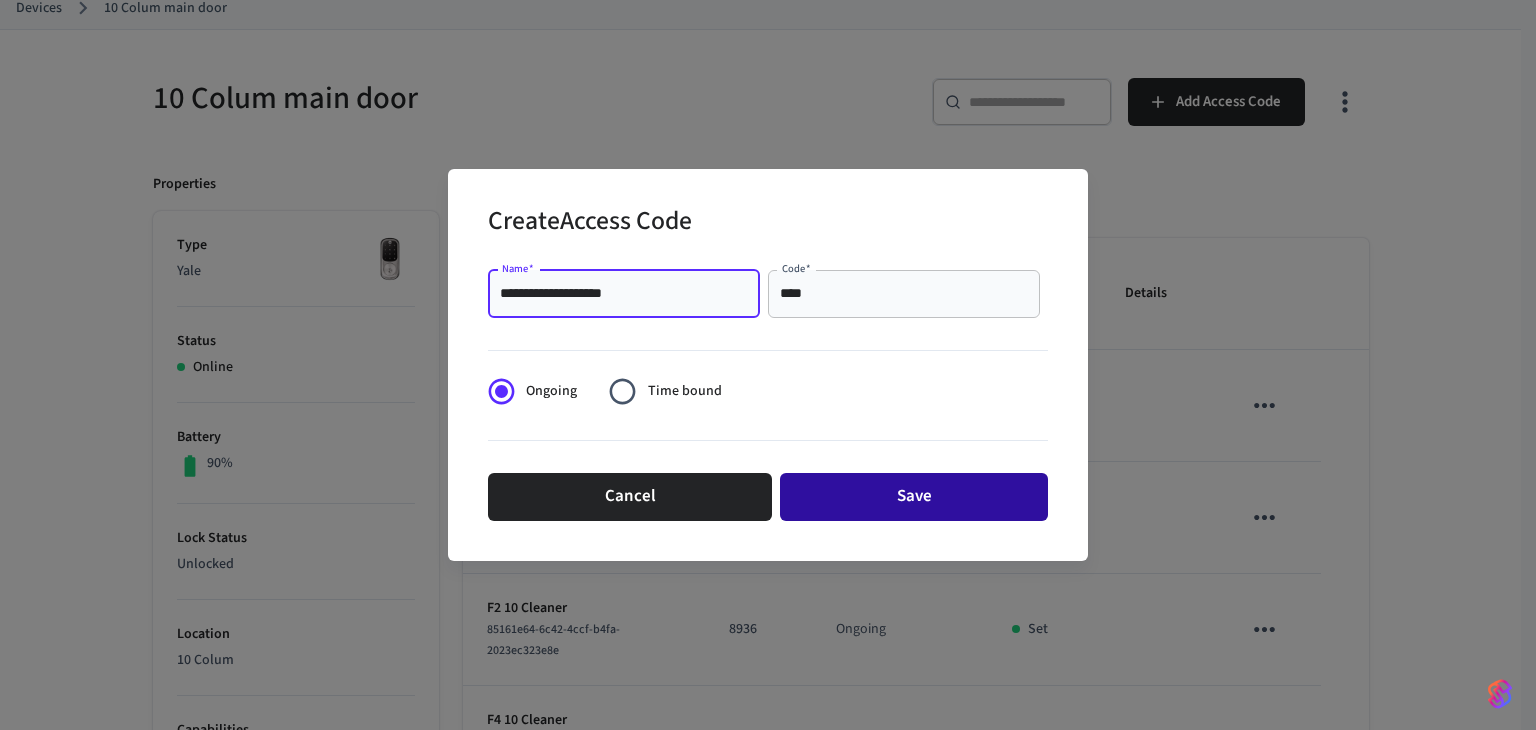 type on "**********" 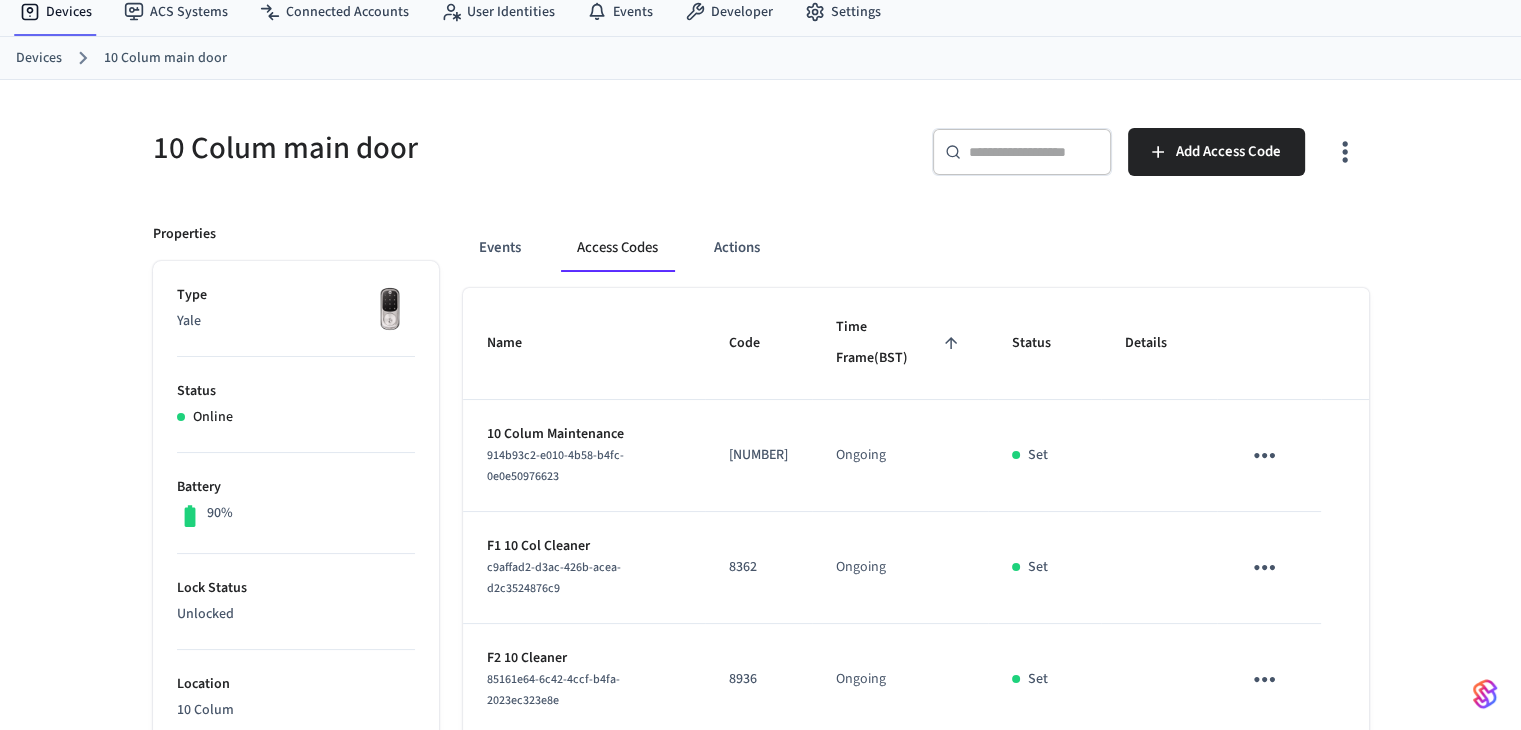 scroll, scrollTop: 0, scrollLeft: 0, axis: both 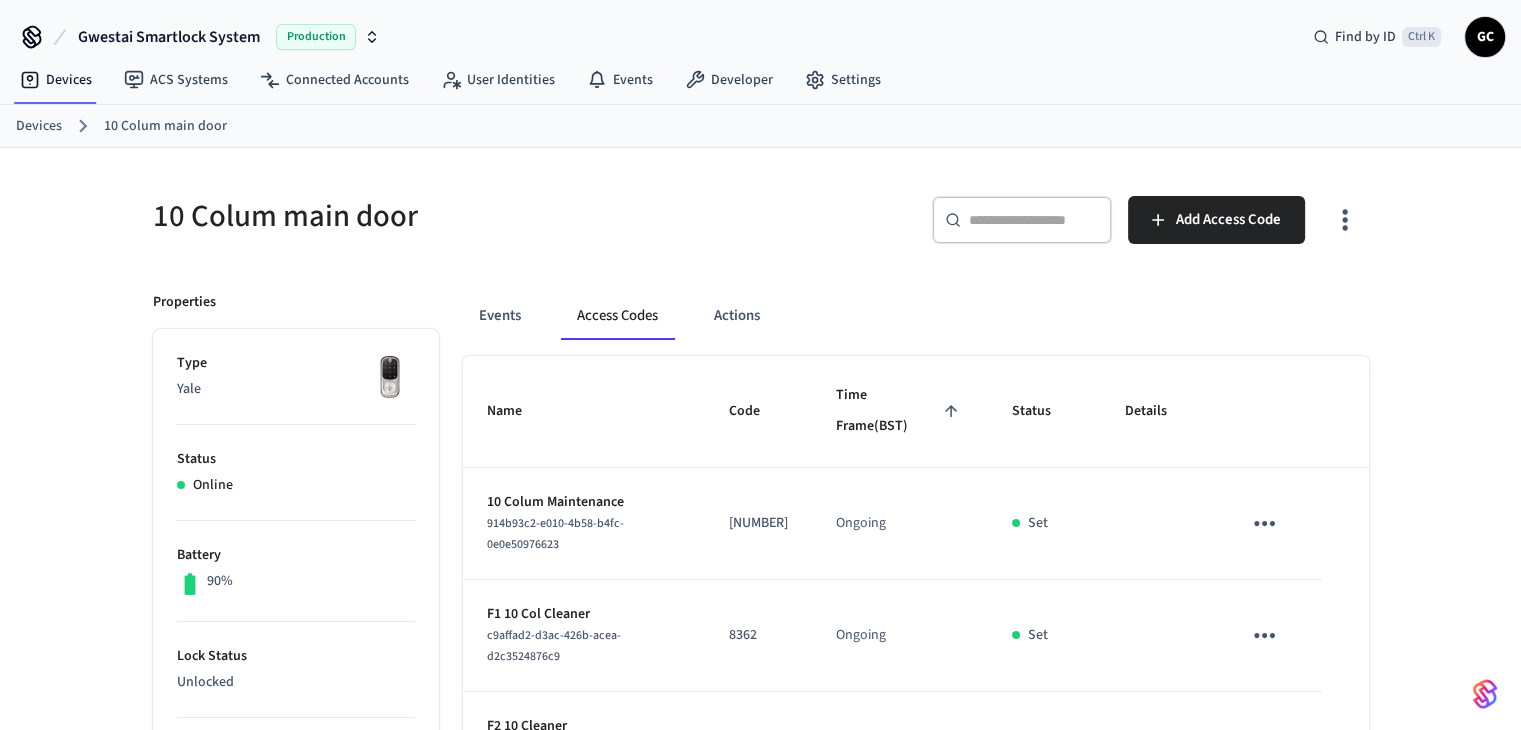 click on "Devices 10 Colum main door" at bounding box center (768, 126) 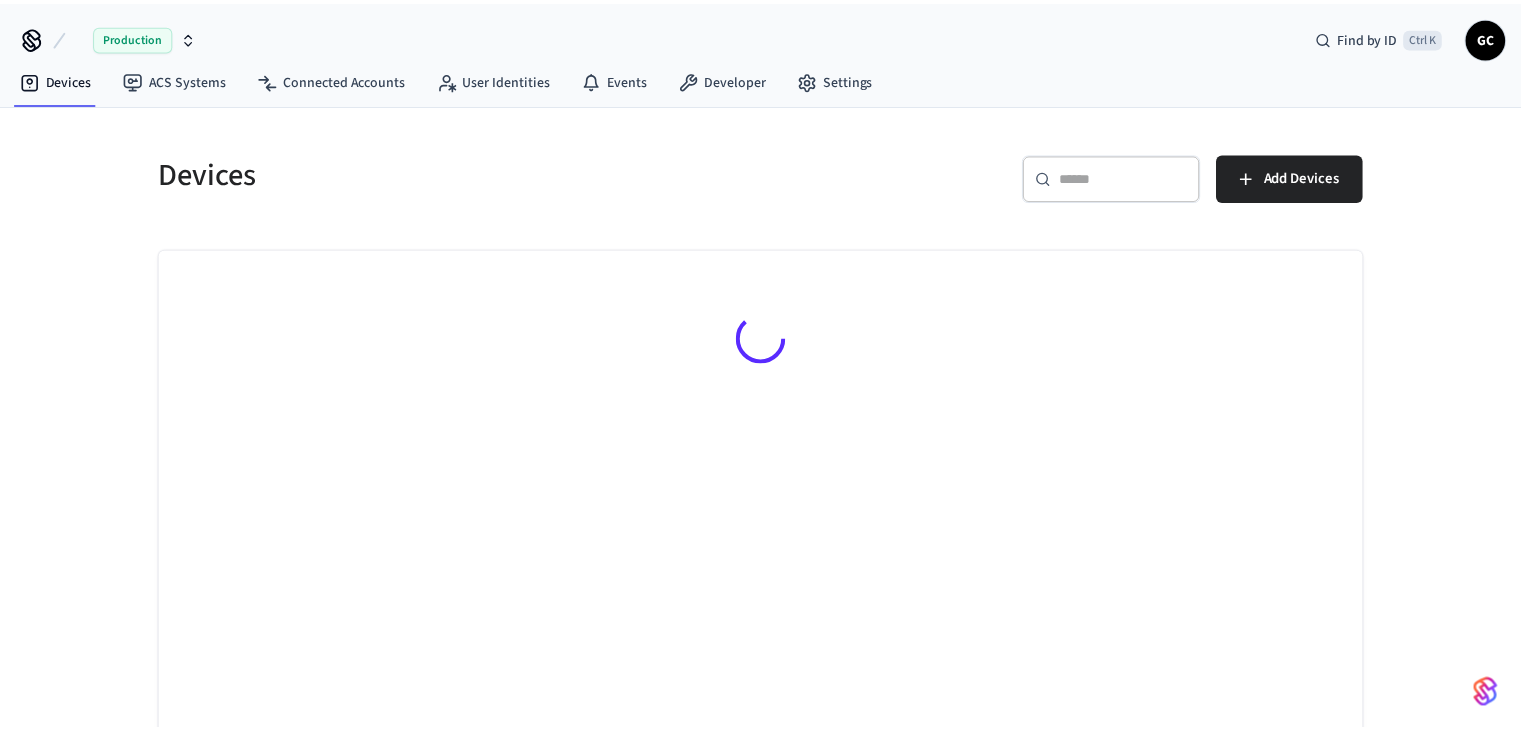 scroll, scrollTop: 0, scrollLeft: 0, axis: both 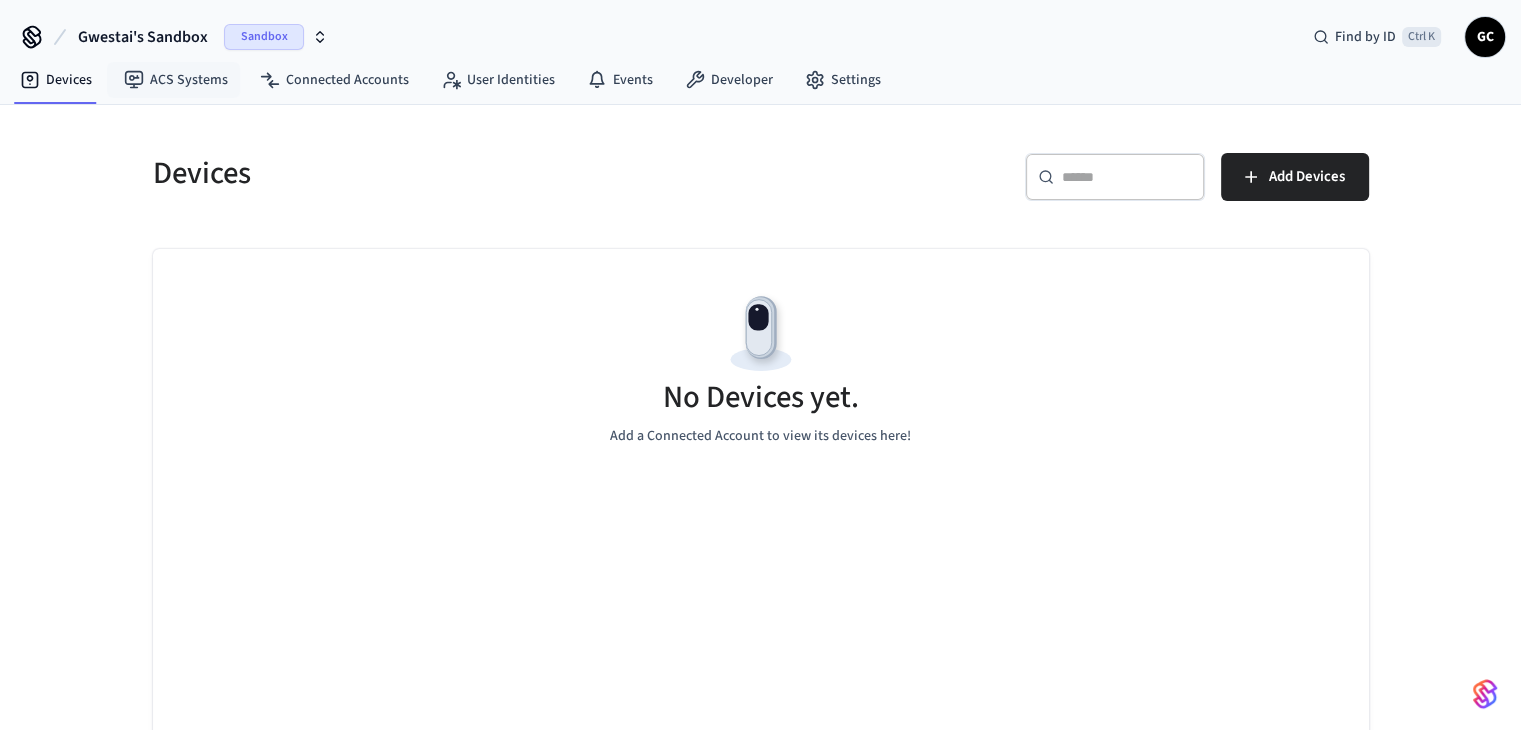 click on "Gwestai's Sandbox Sandbox" at bounding box center [203, 37] 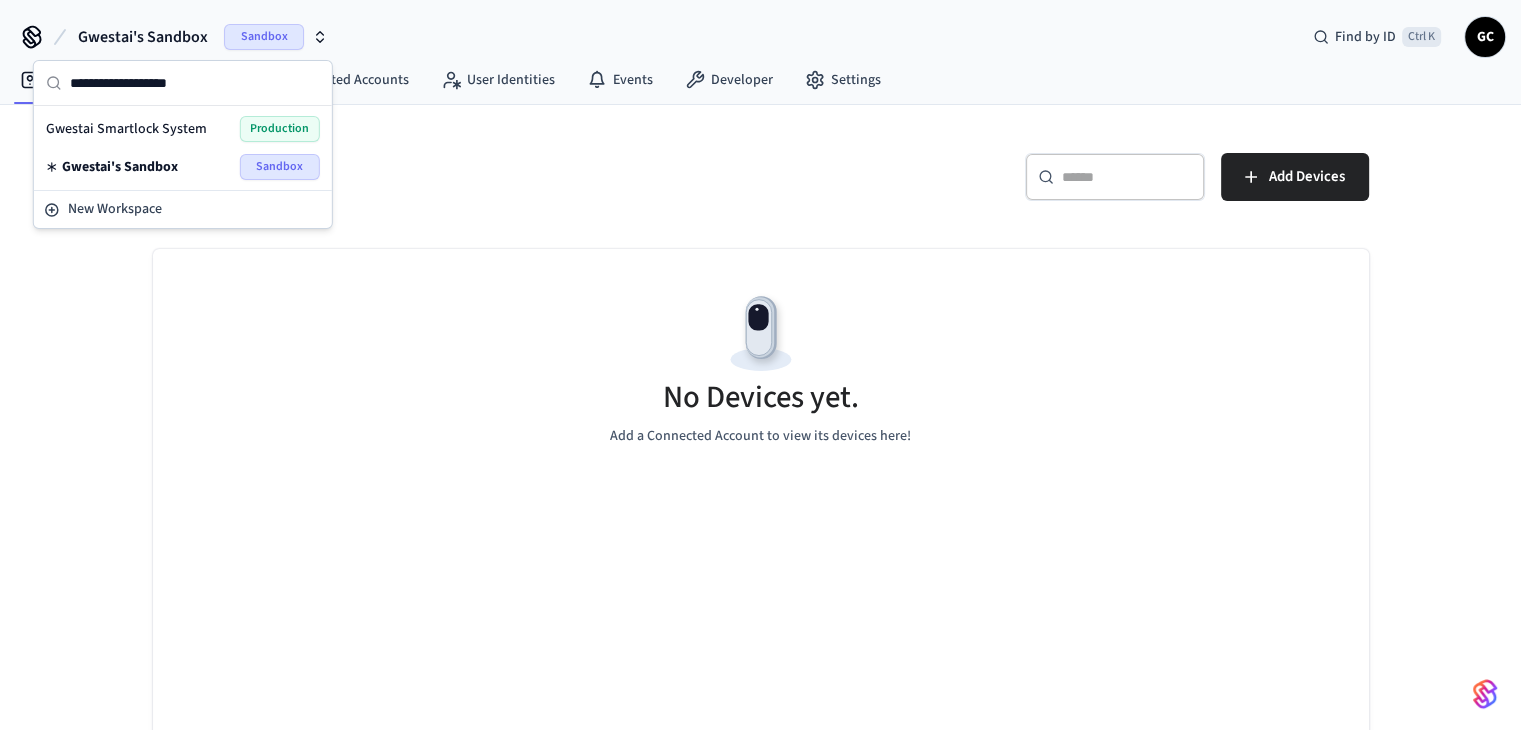 click on "Gwestai Smartlock System" at bounding box center (126, 129) 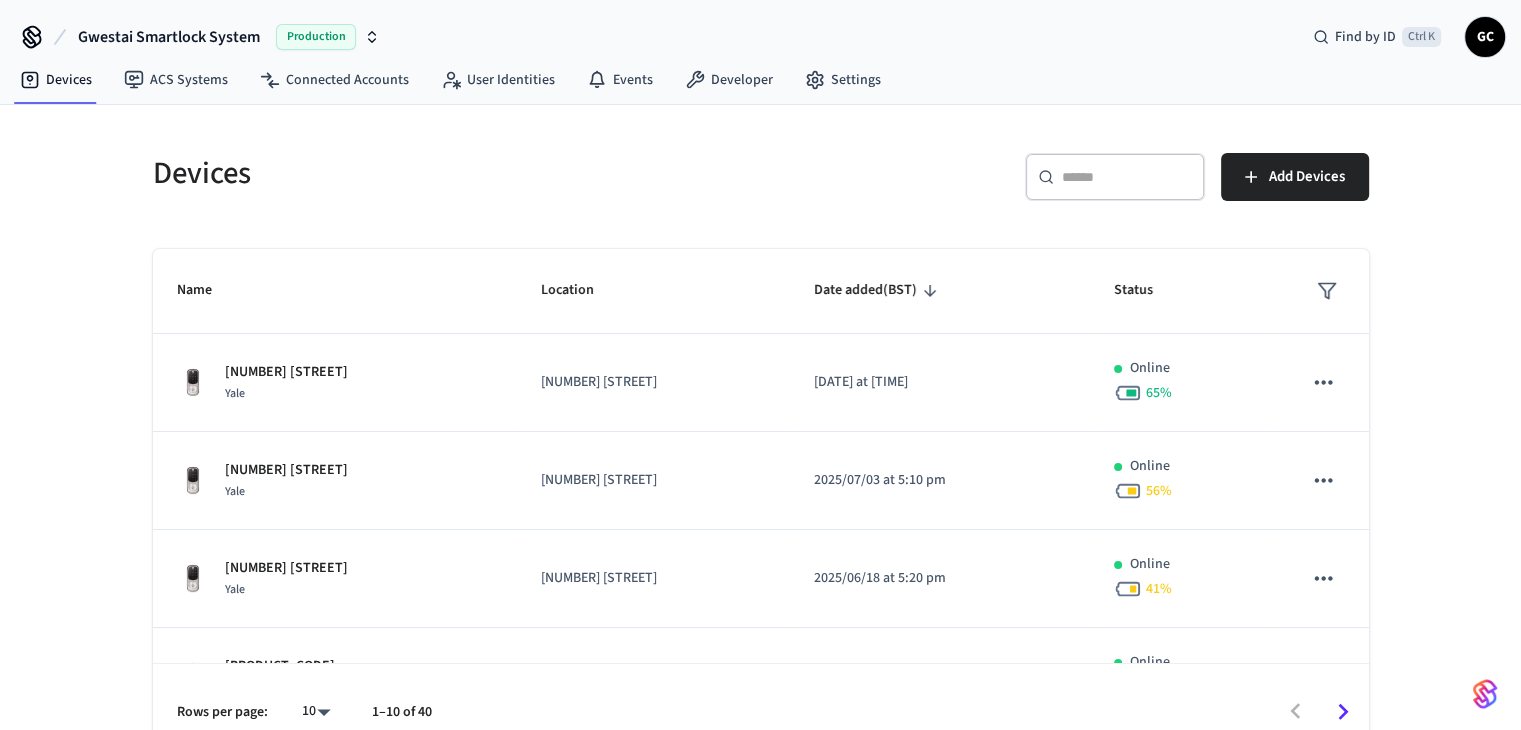 click at bounding box center [1127, 177] 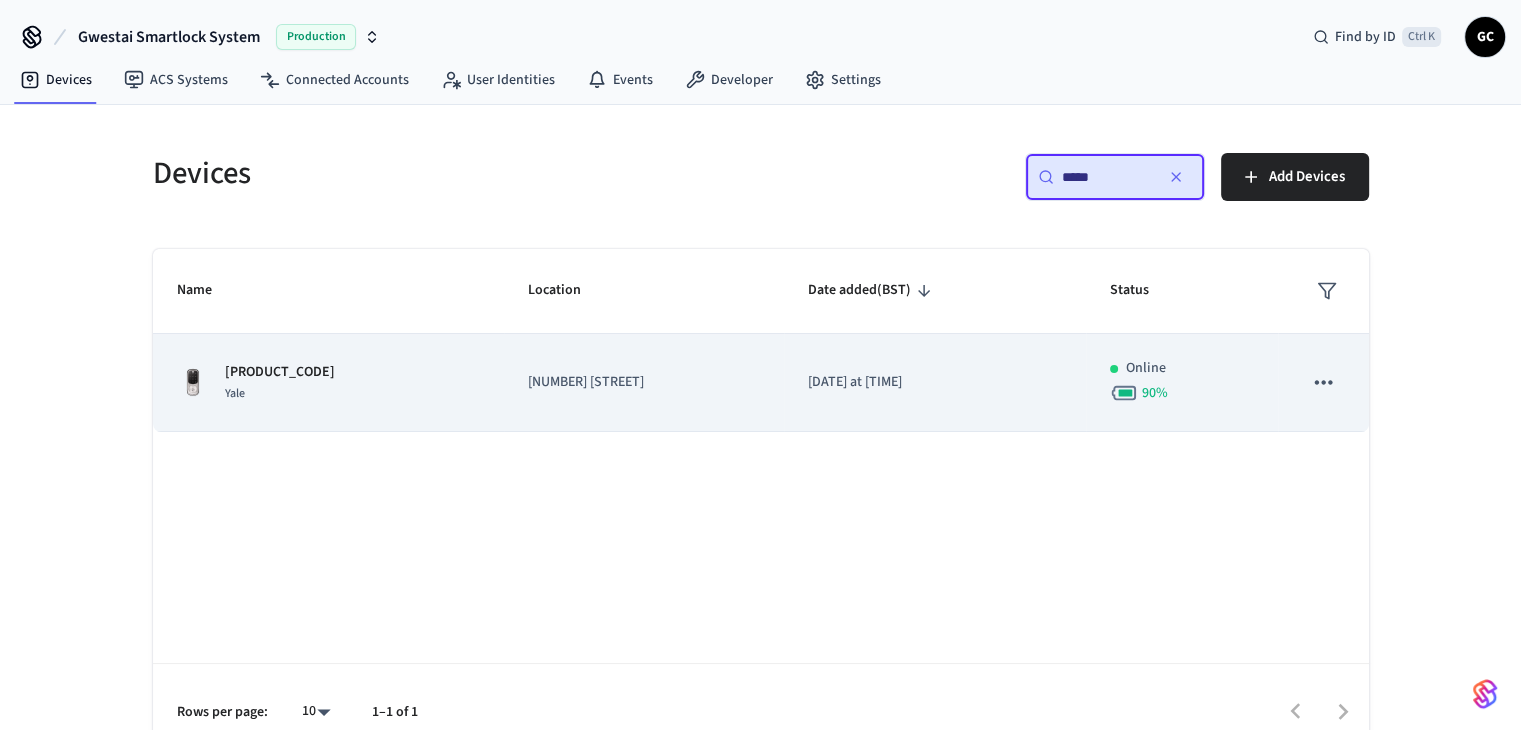type on "*****" 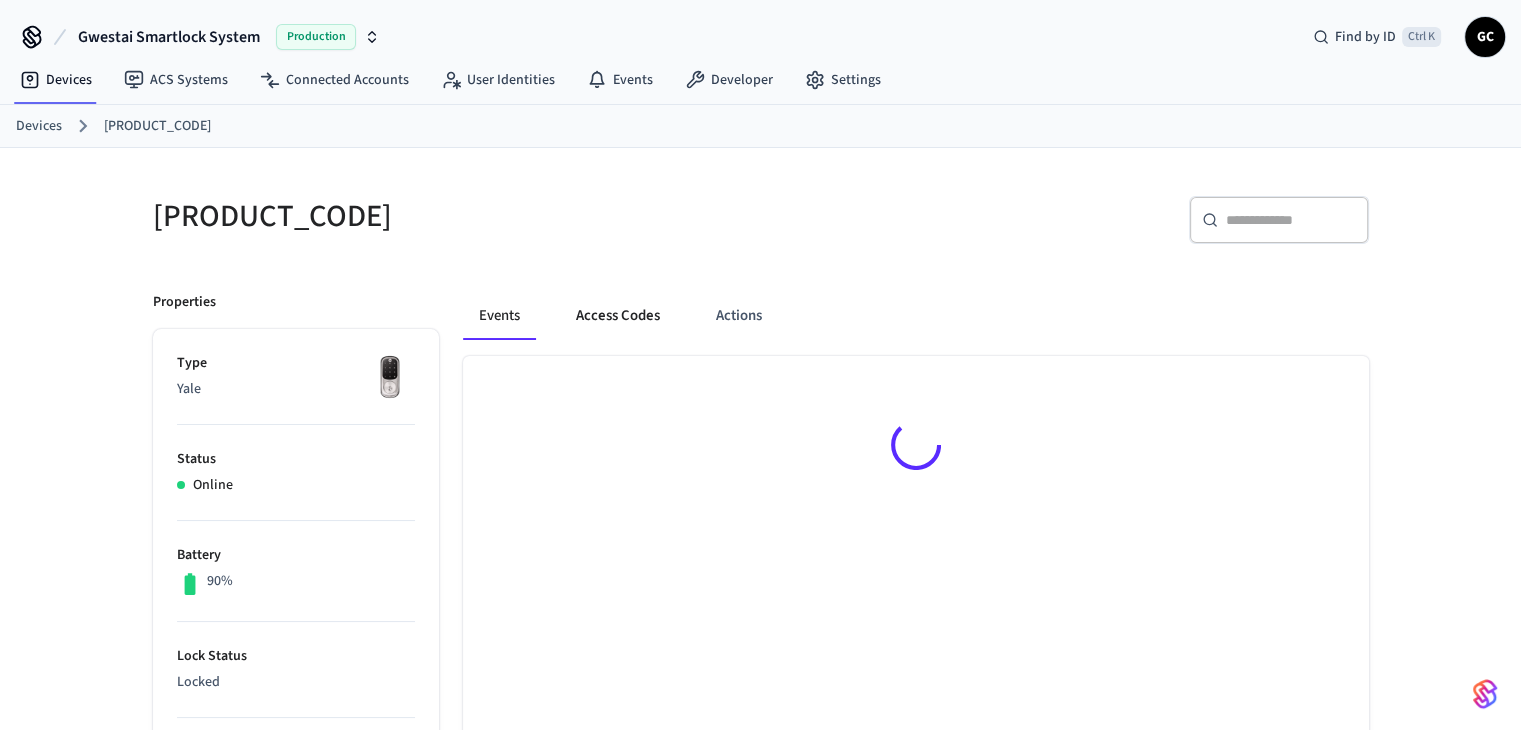 click on "Access Codes" at bounding box center (618, 316) 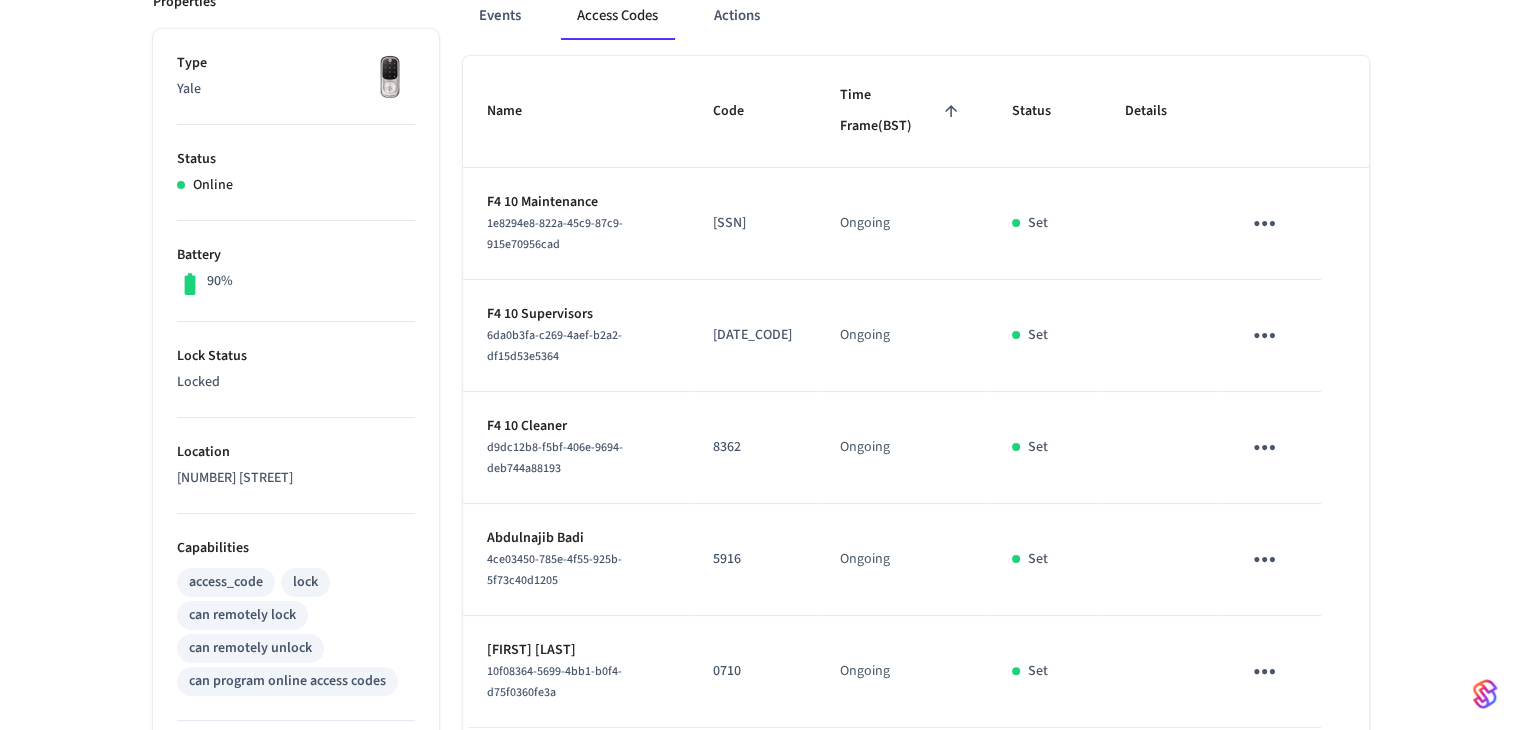 scroll, scrollTop: 600, scrollLeft: 0, axis: vertical 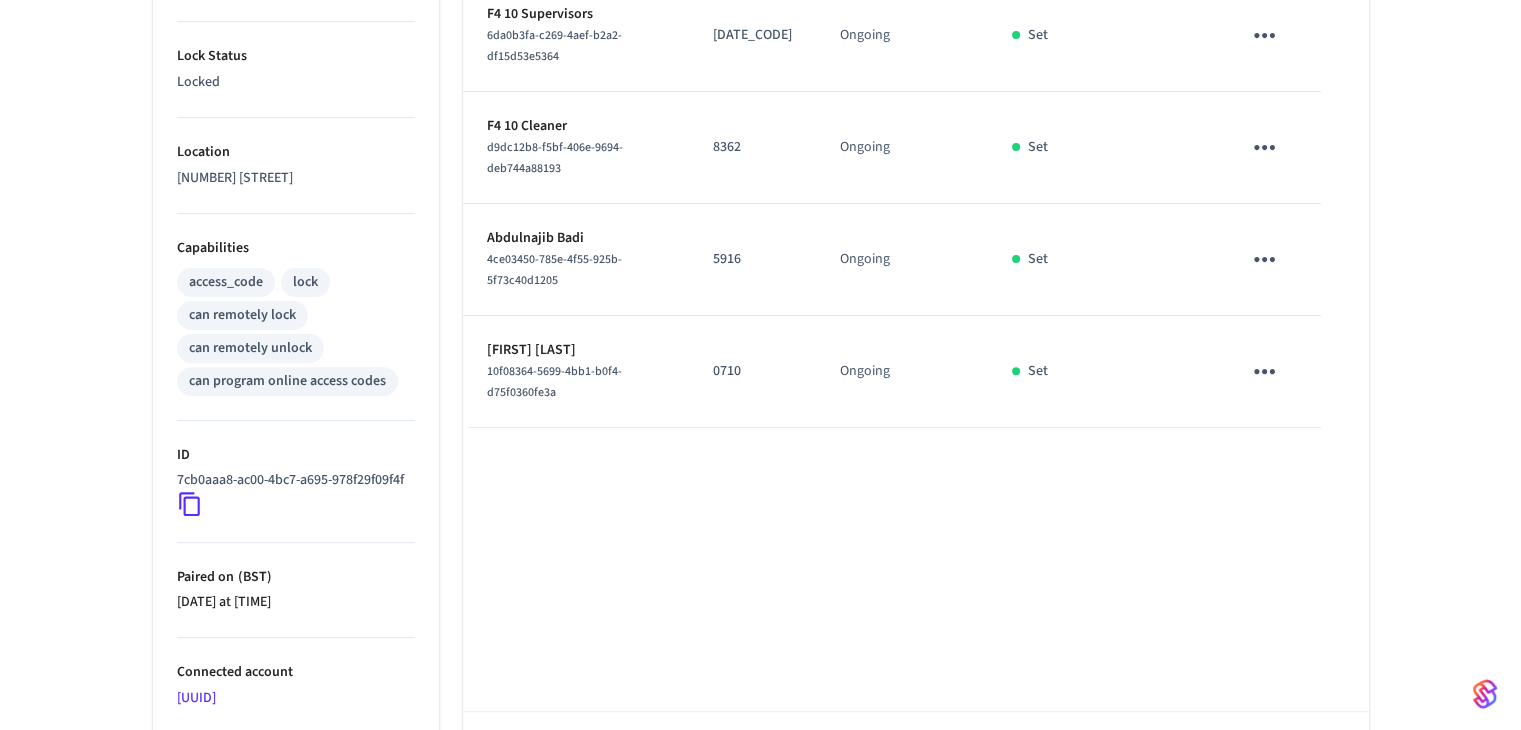 click 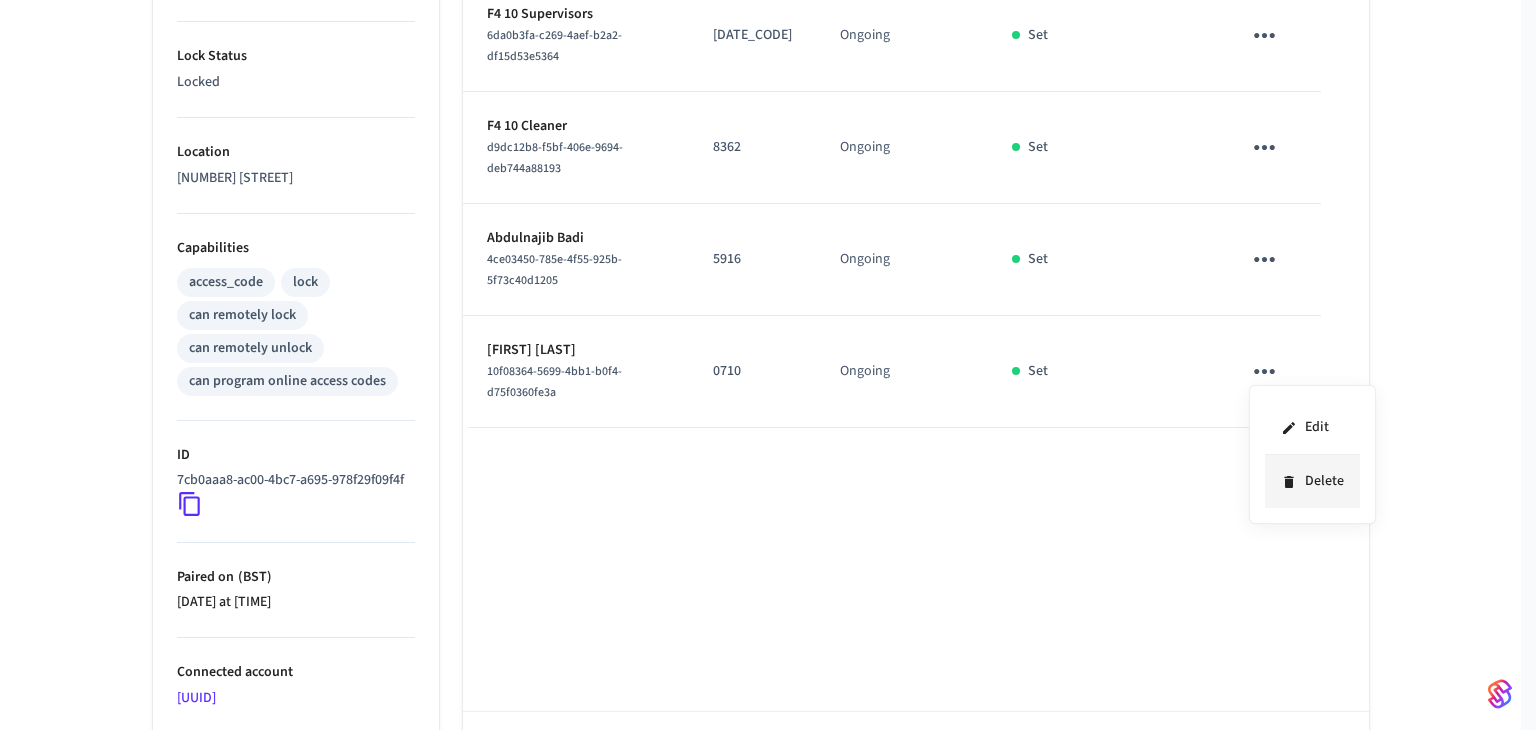 click on "Delete" at bounding box center [1312, 481] 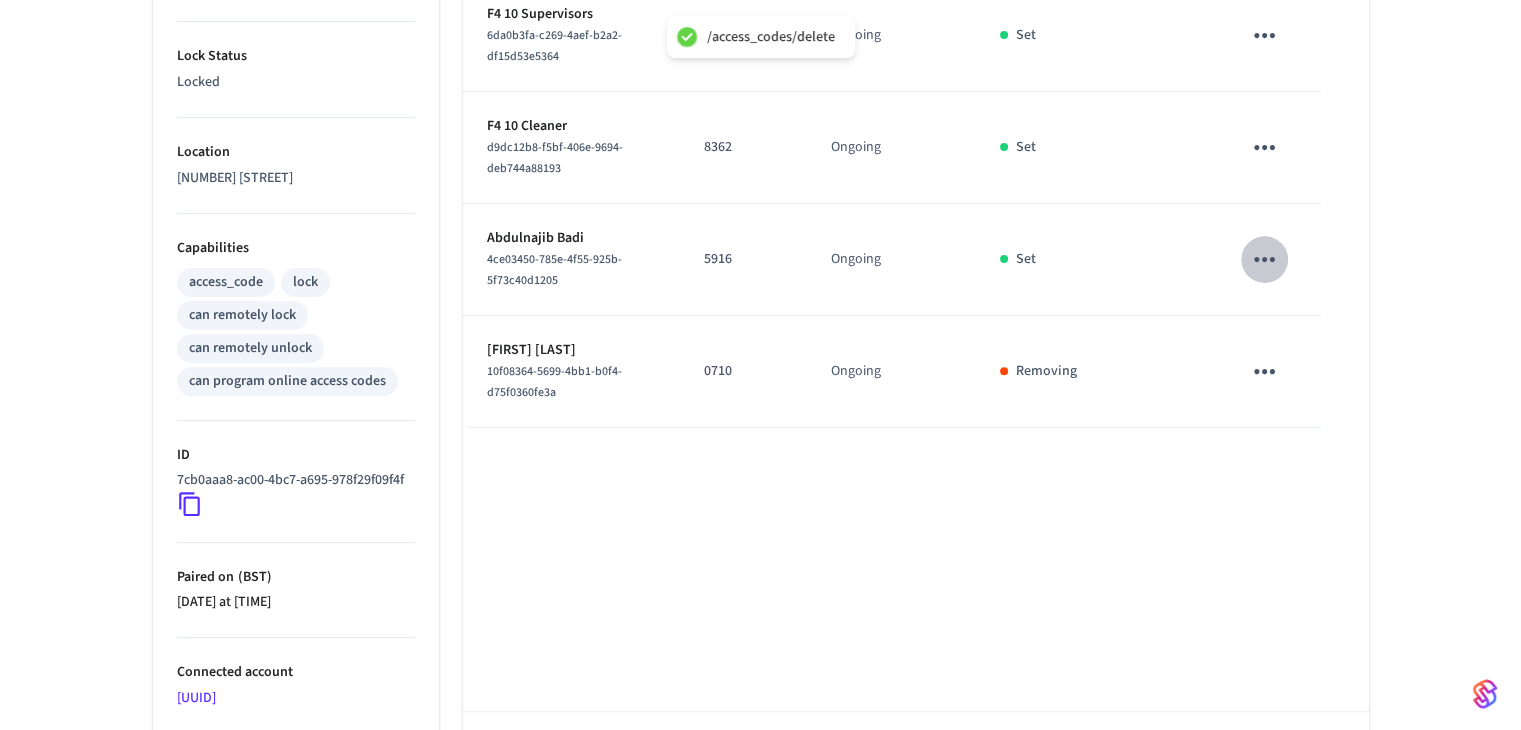 click 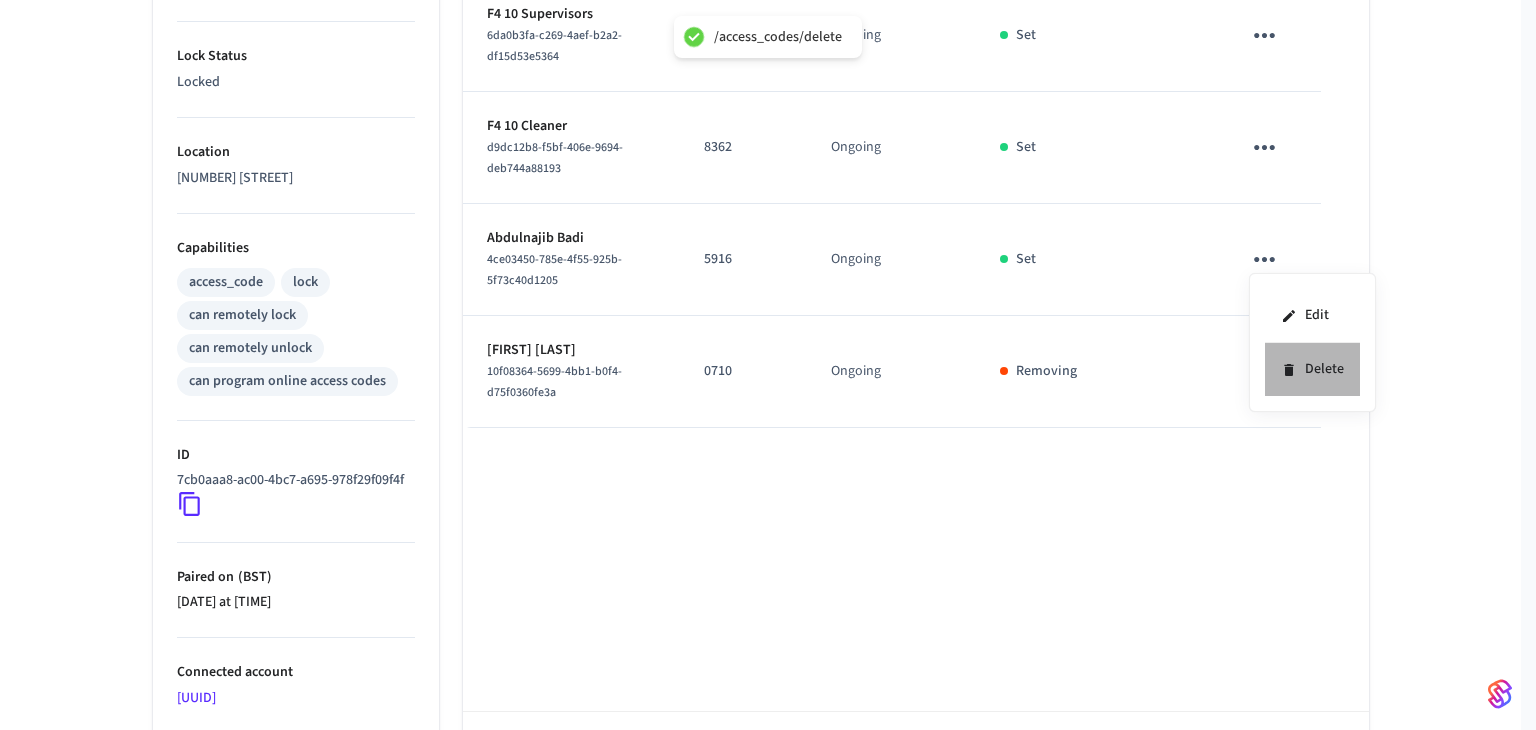 click on "Delete" at bounding box center [1312, 369] 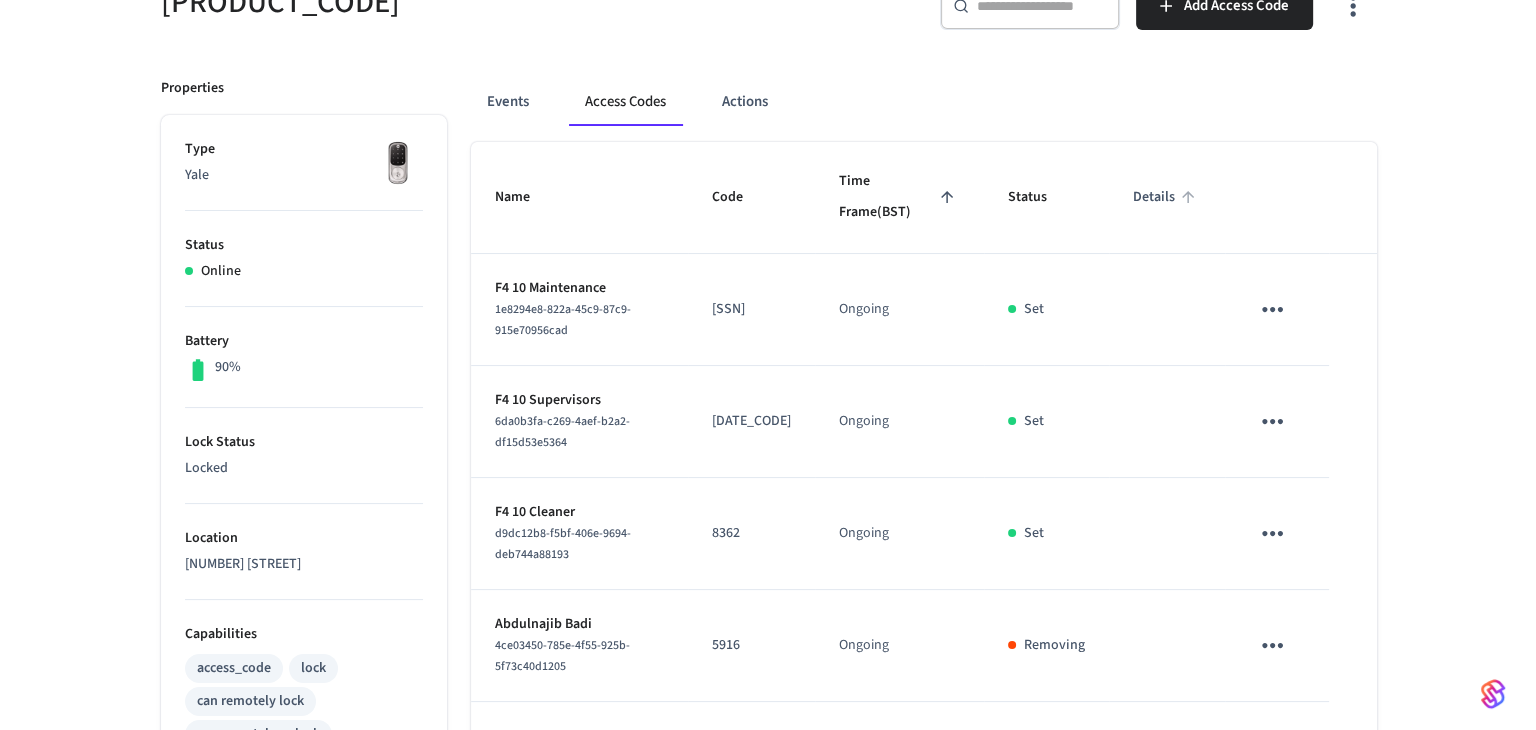 scroll, scrollTop: 100, scrollLeft: 0, axis: vertical 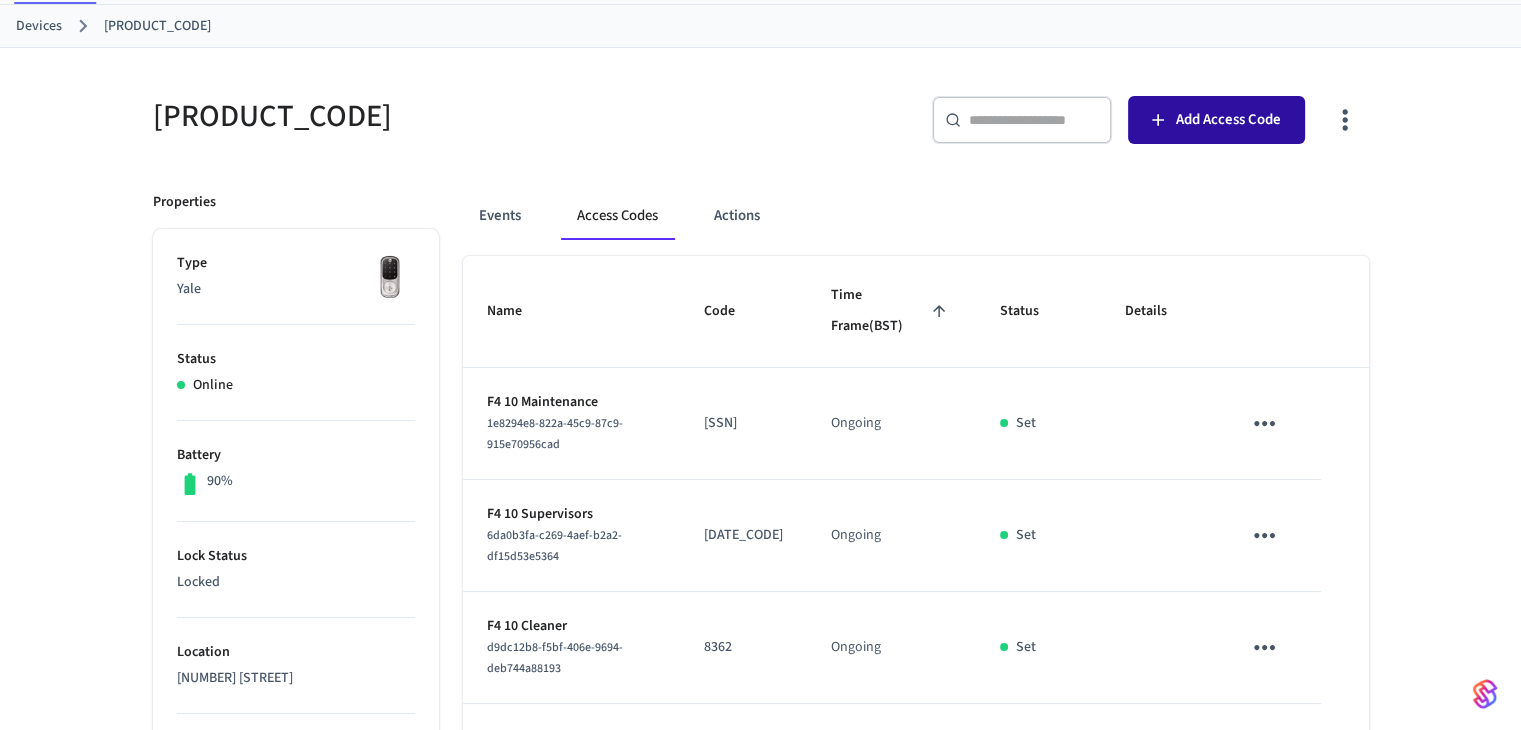 click on "Add Access Code" at bounding box center [1228, 120] 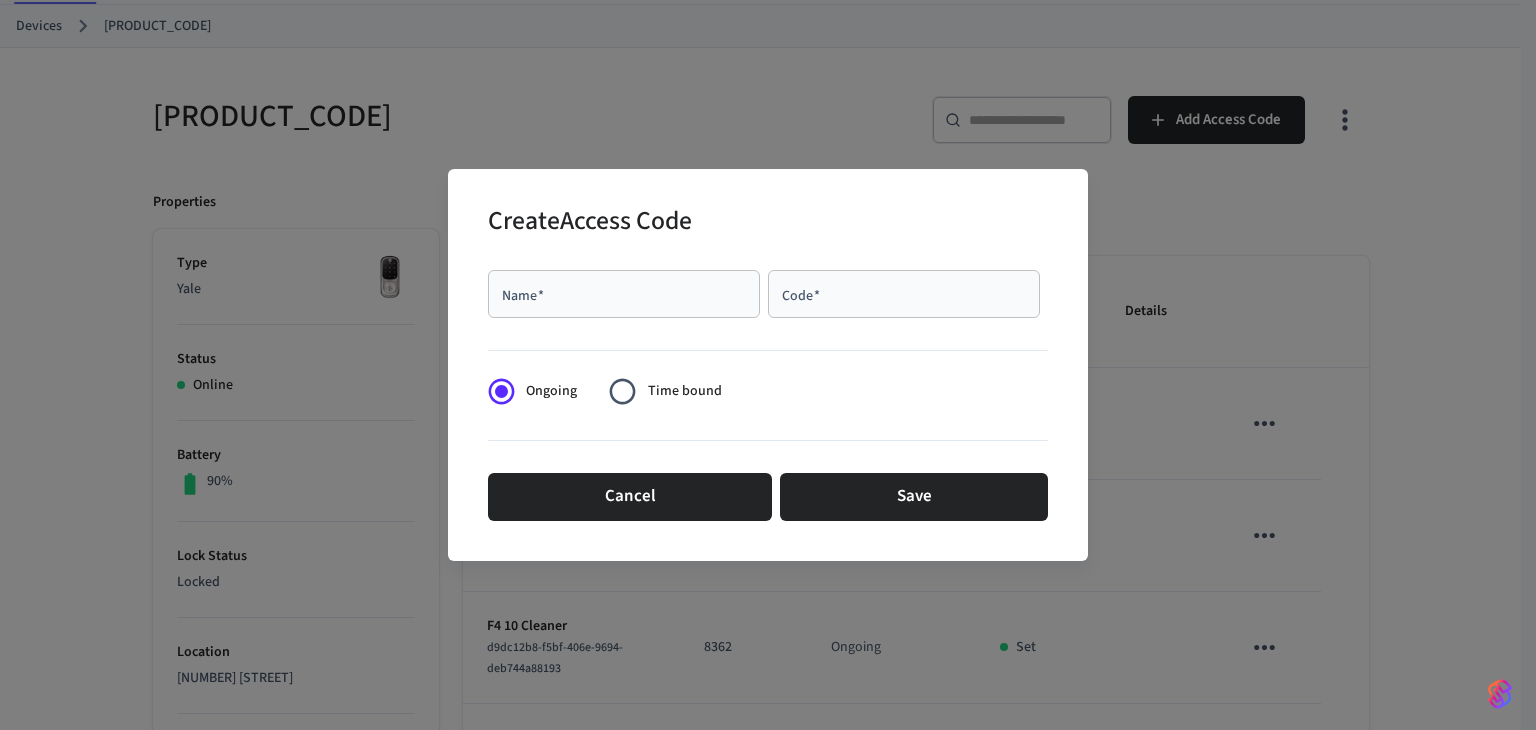 click on "Name   *" at bounding box center (624, 294) 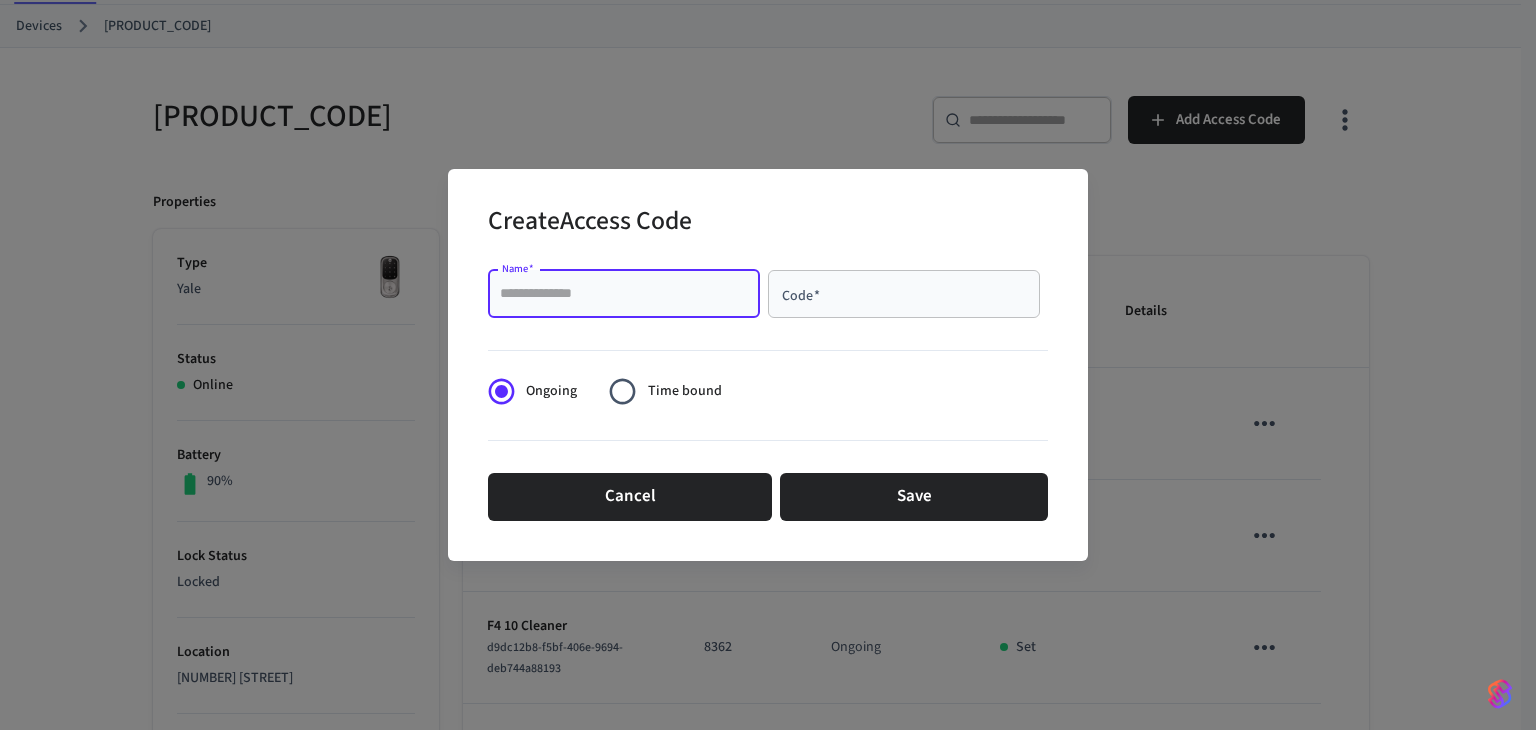paste on "**********" 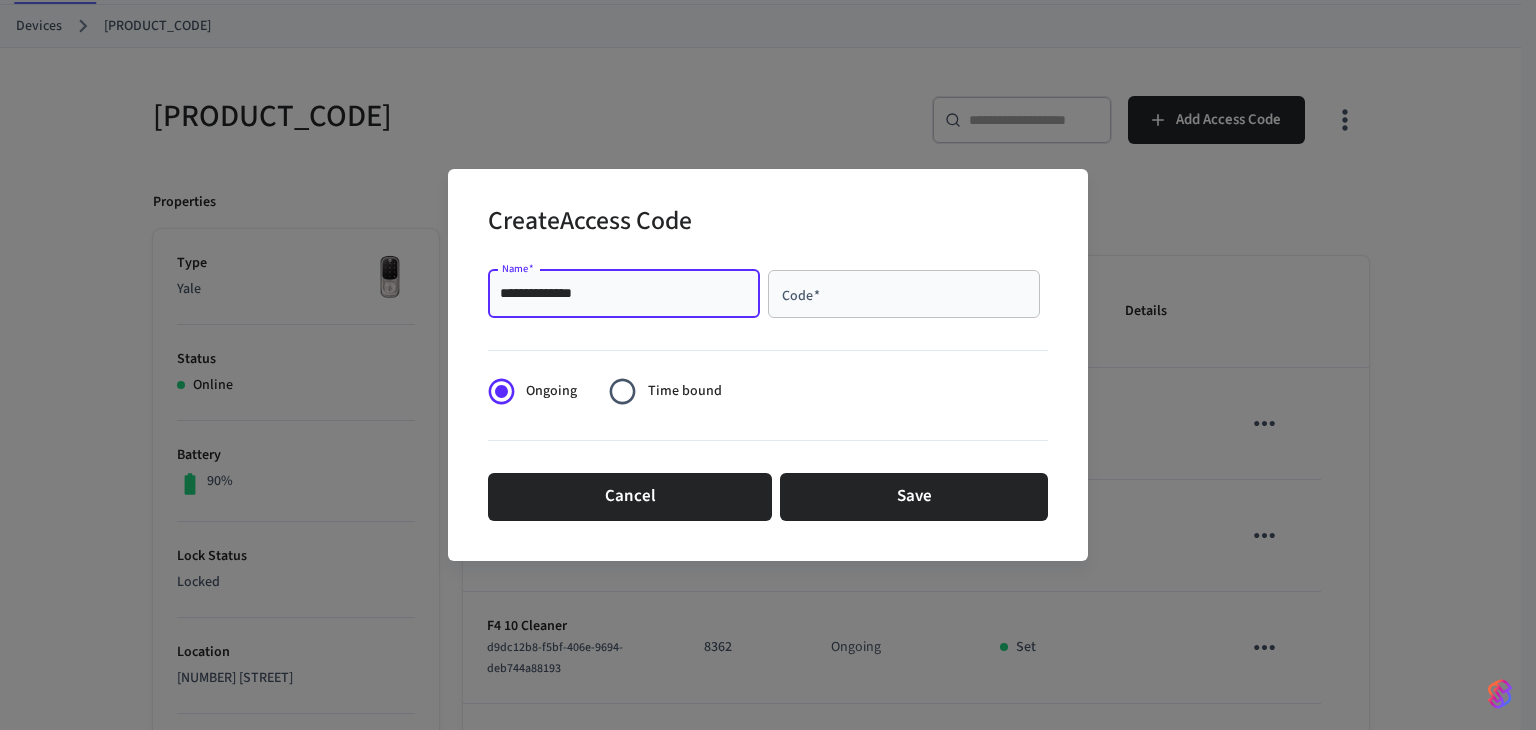 type on "**********" 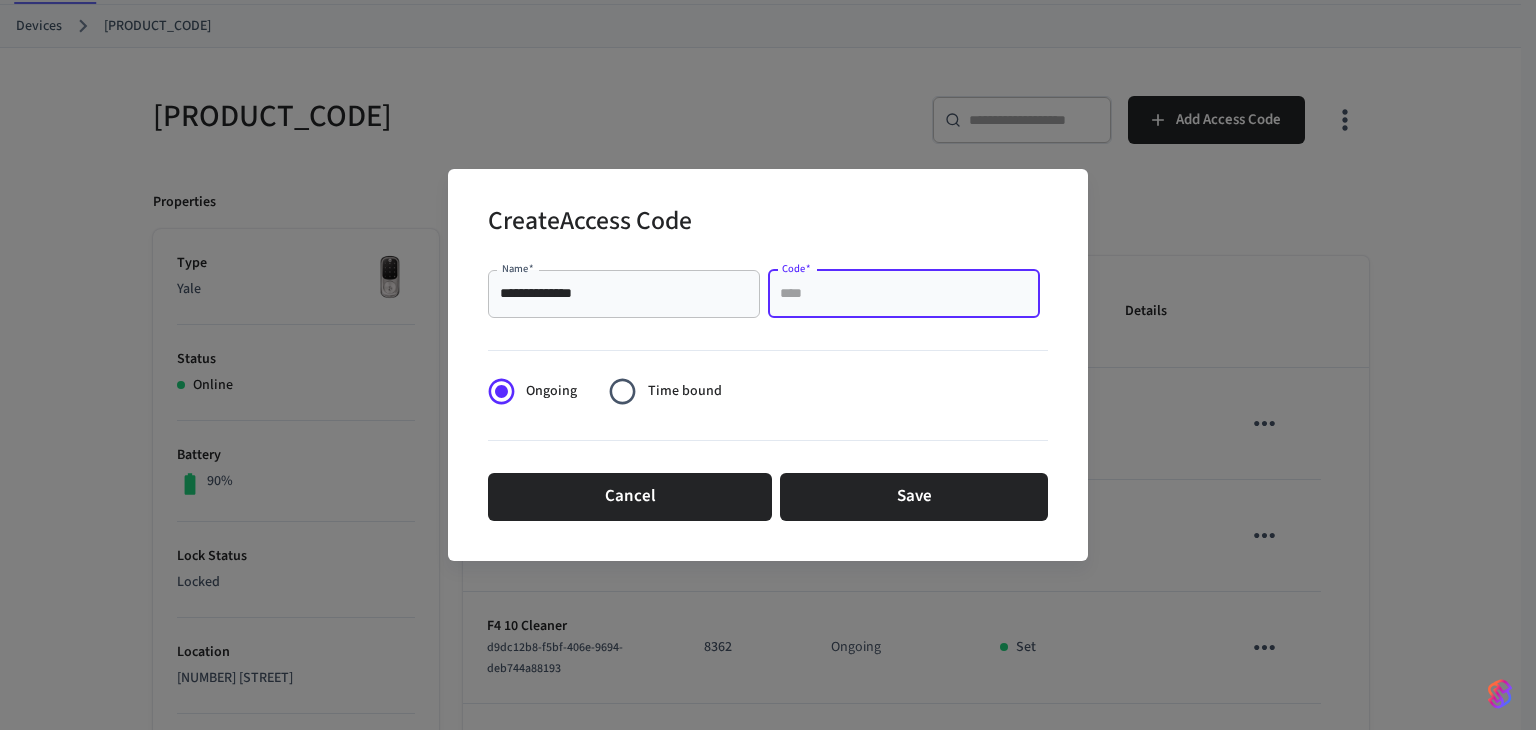 paste on "****" 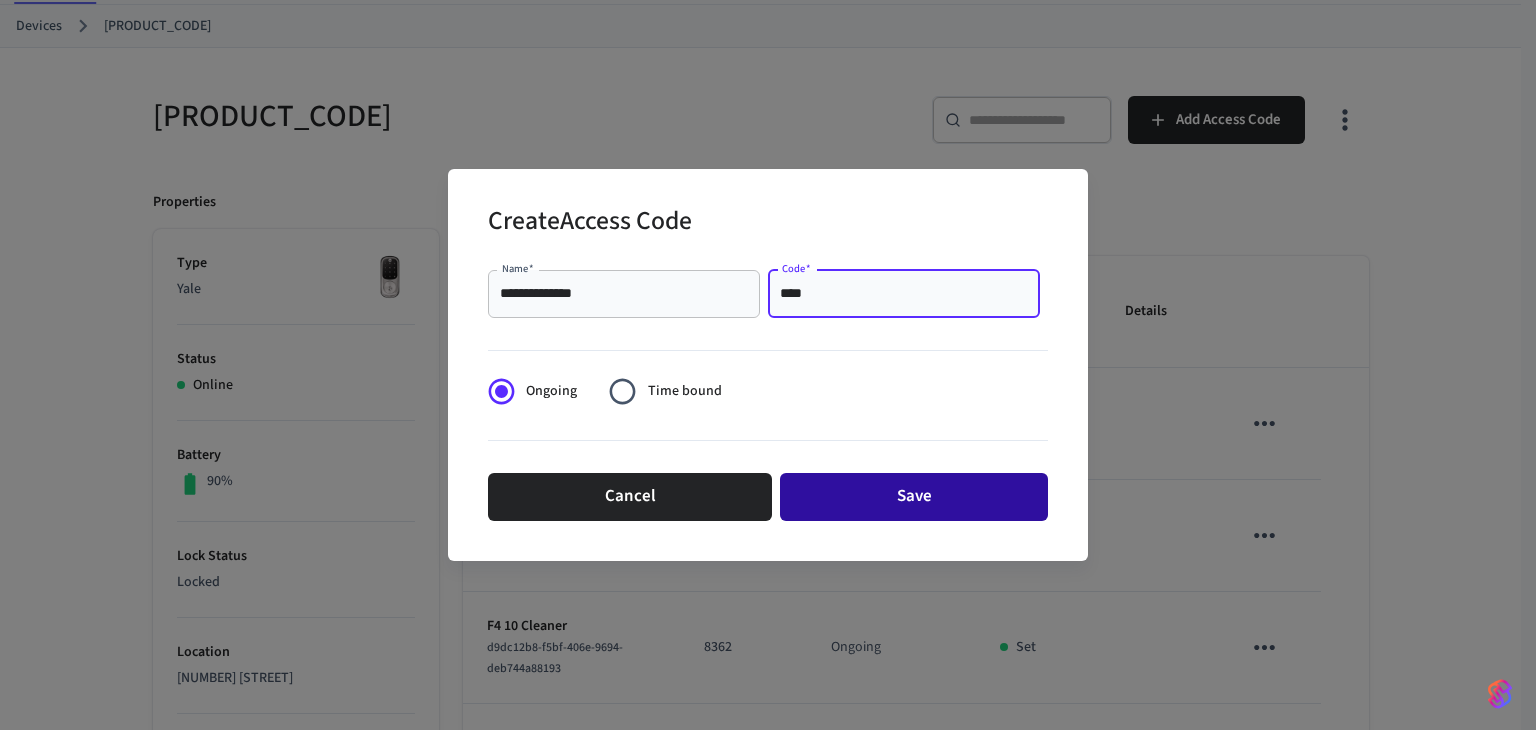 type on "****" 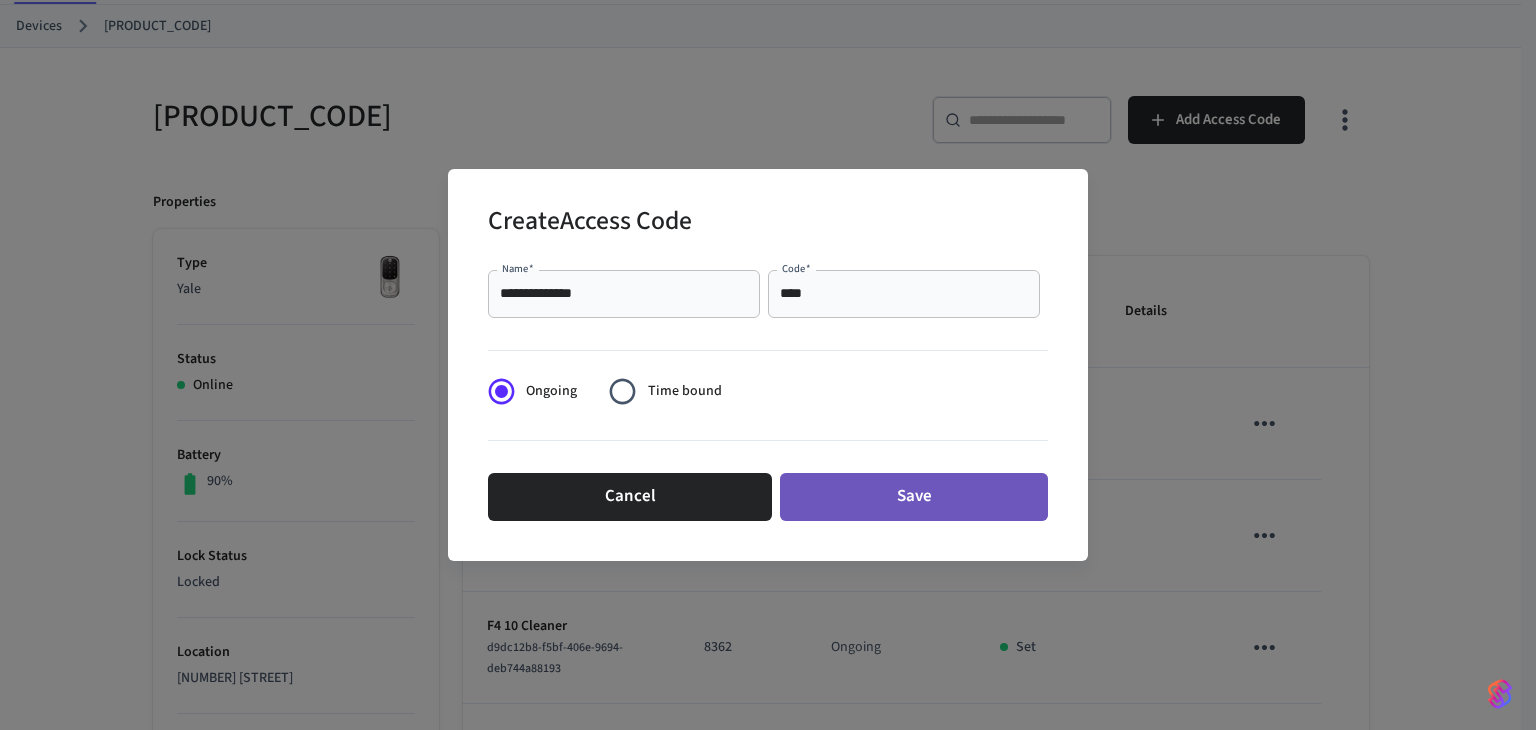 click on "Save" at bounding box center (914, 497) 